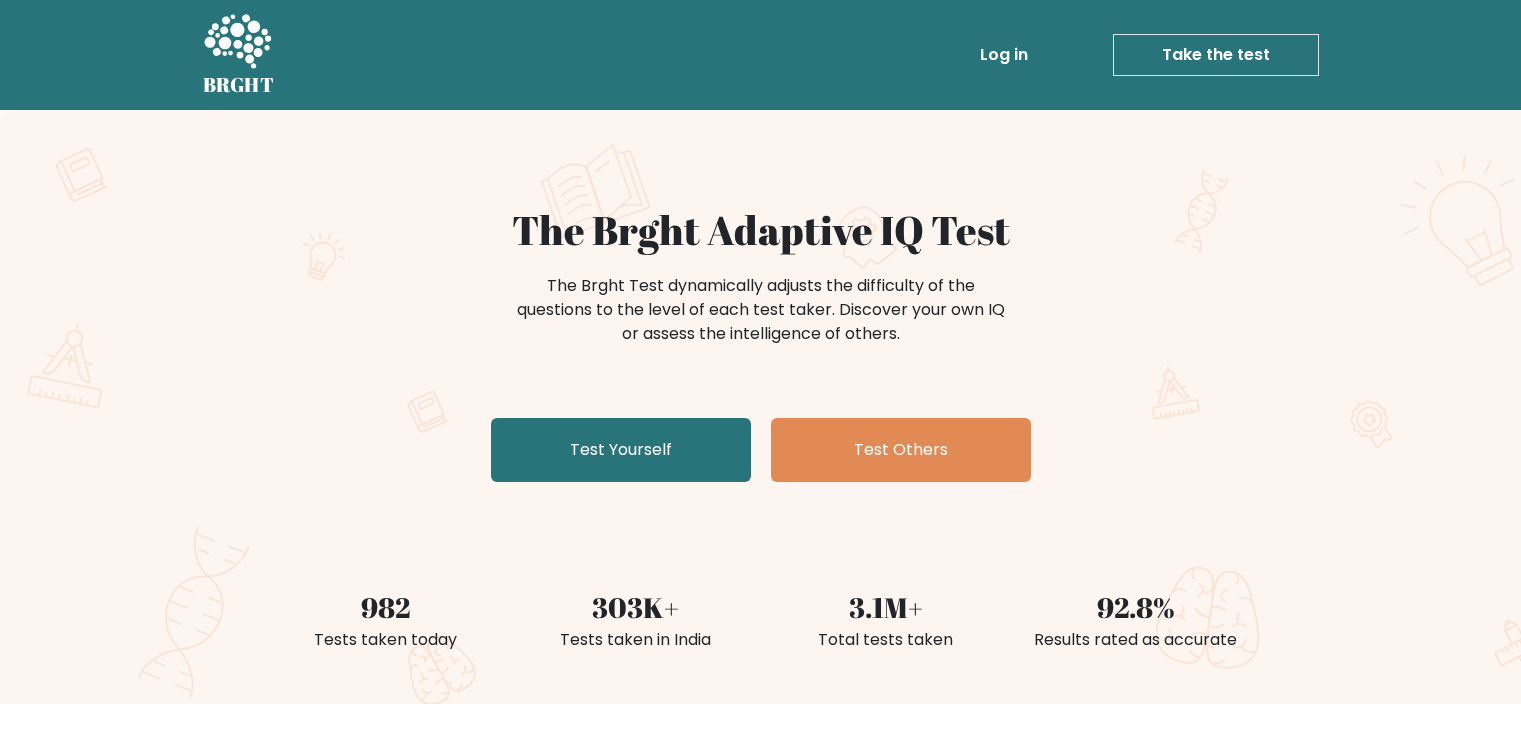 scroll, scrollTop: 0, scrollLeft: 0, axis: both 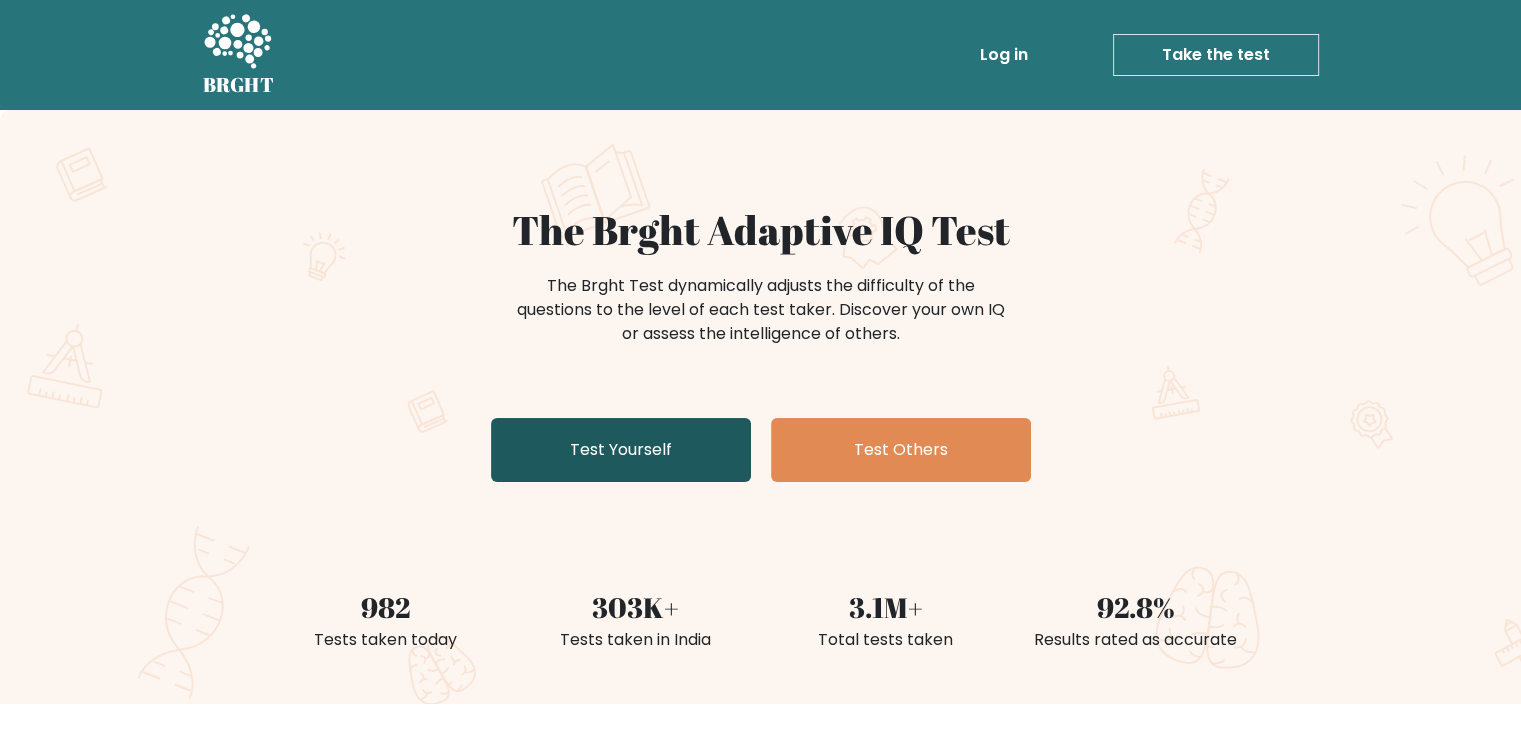 click on "Test Yourself" at bounding box center [621, 450] 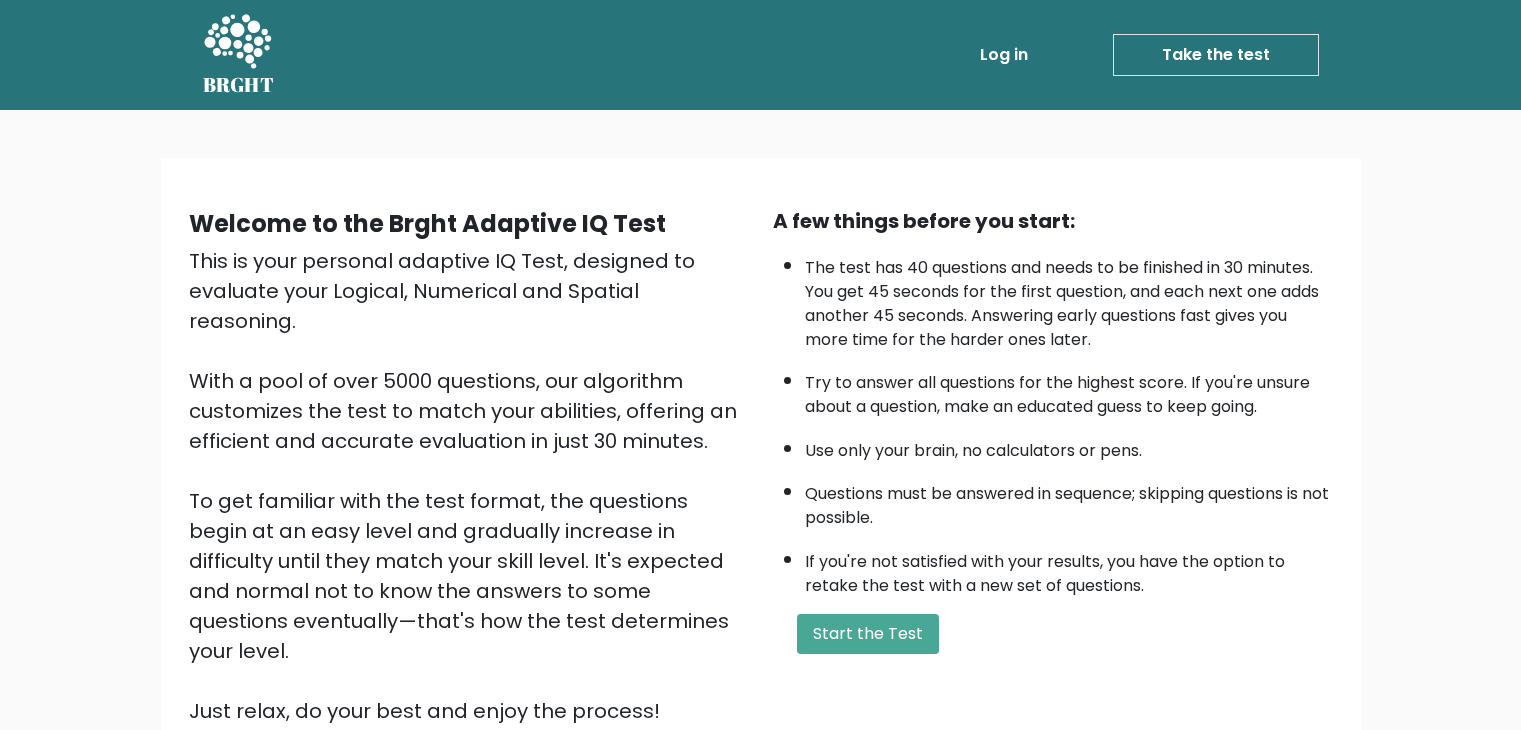 scroll, scrollTop: 0, scrollLeft: 0, axis: both 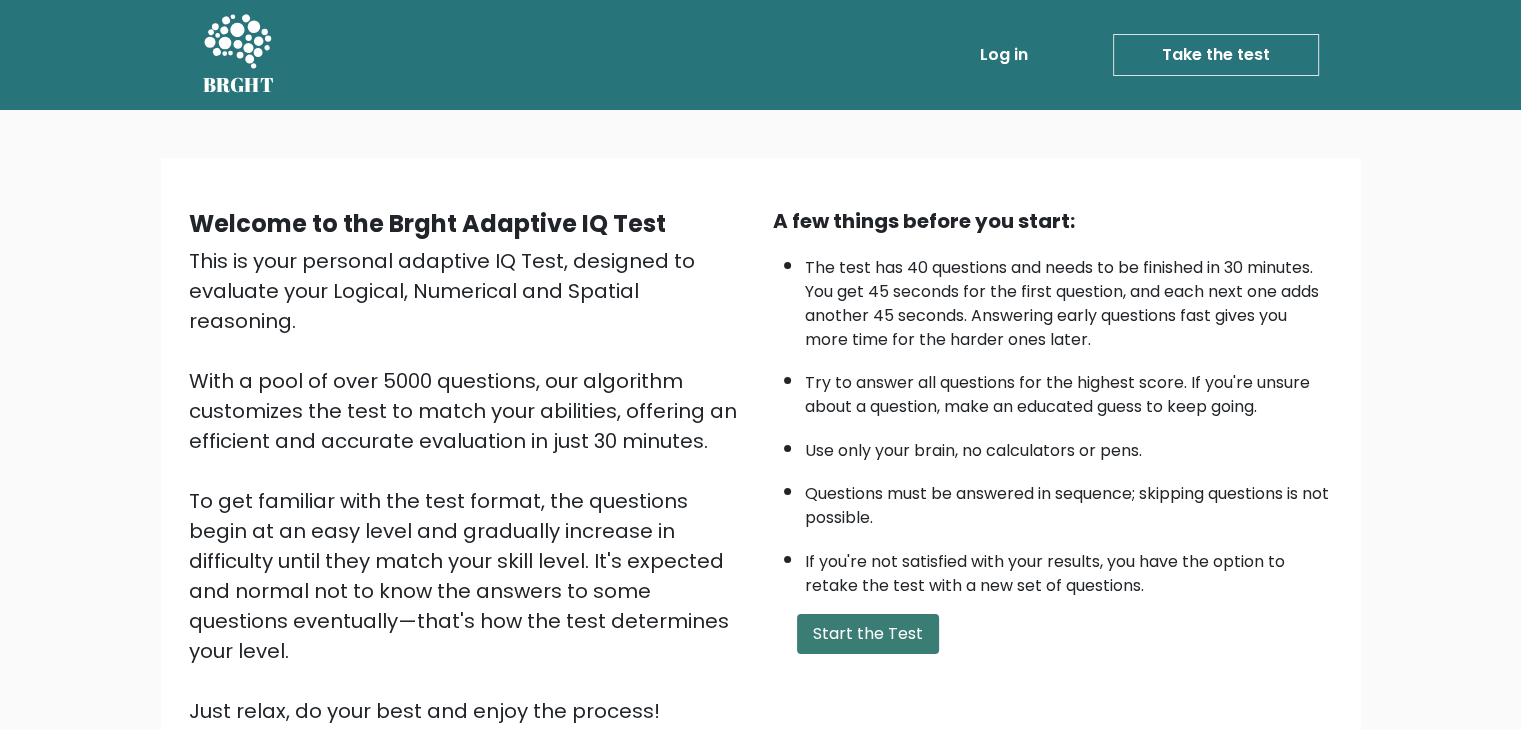 click on "Start the Test" at bounding box center (868, 634) 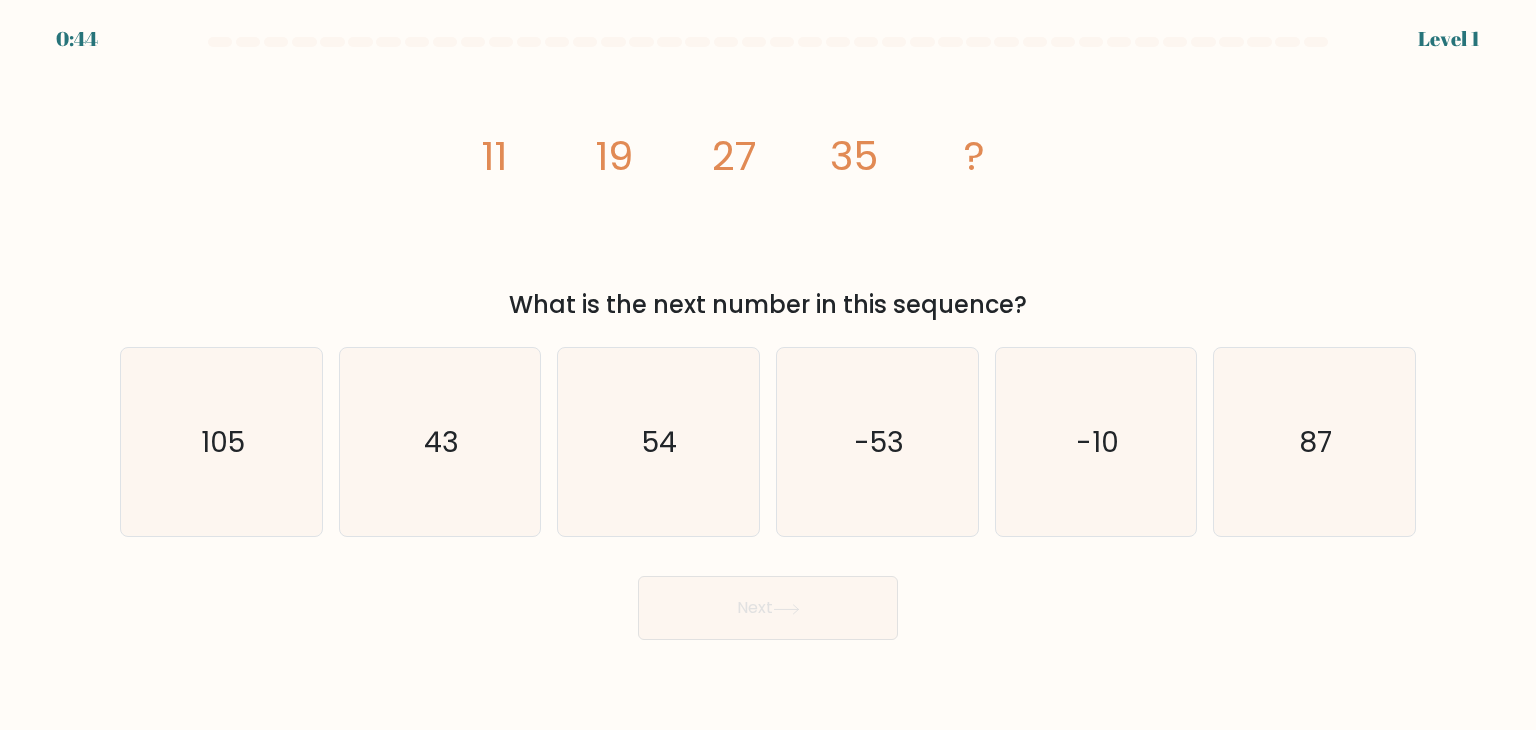 scroll, scrollTop: 0, scrollLeft: 0, axis: both 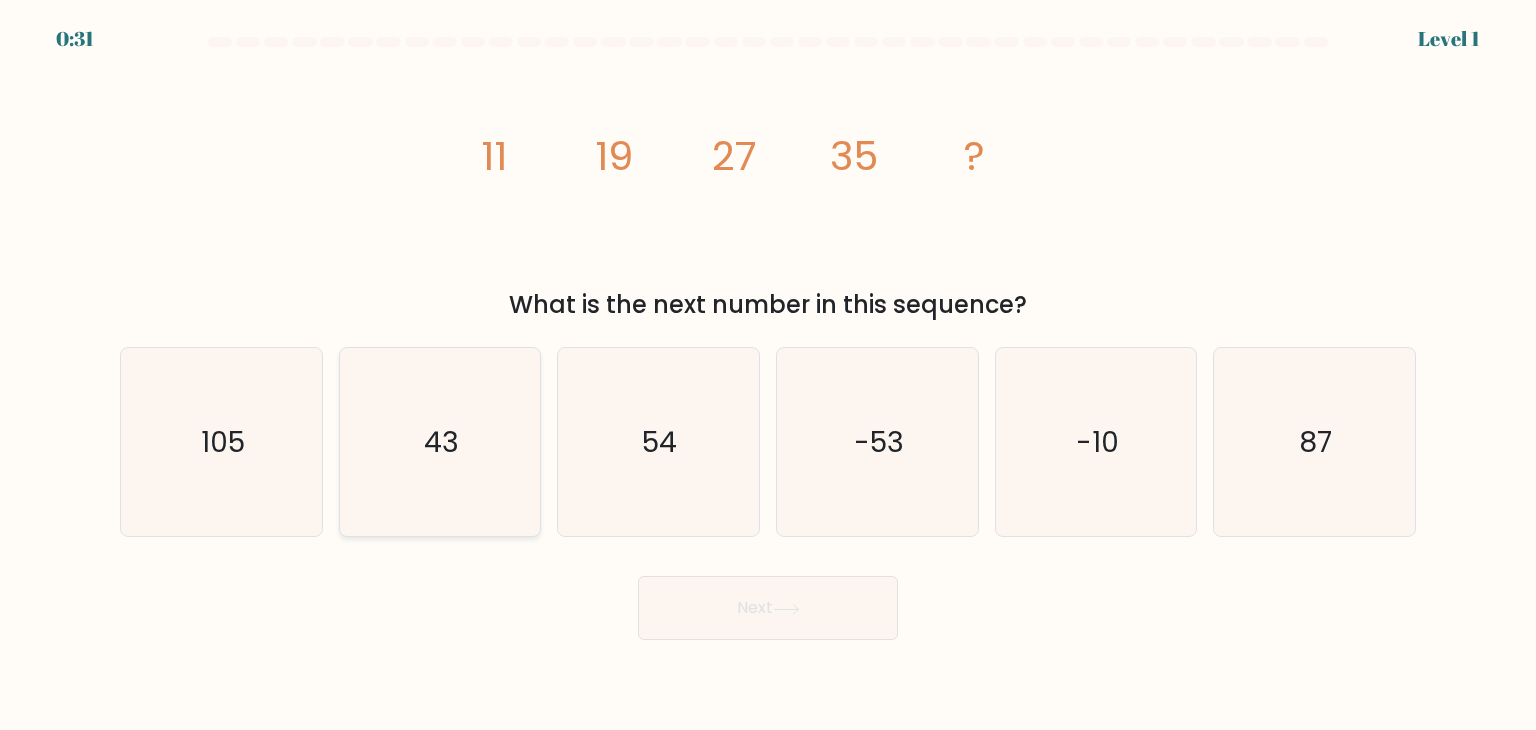 click on "43" 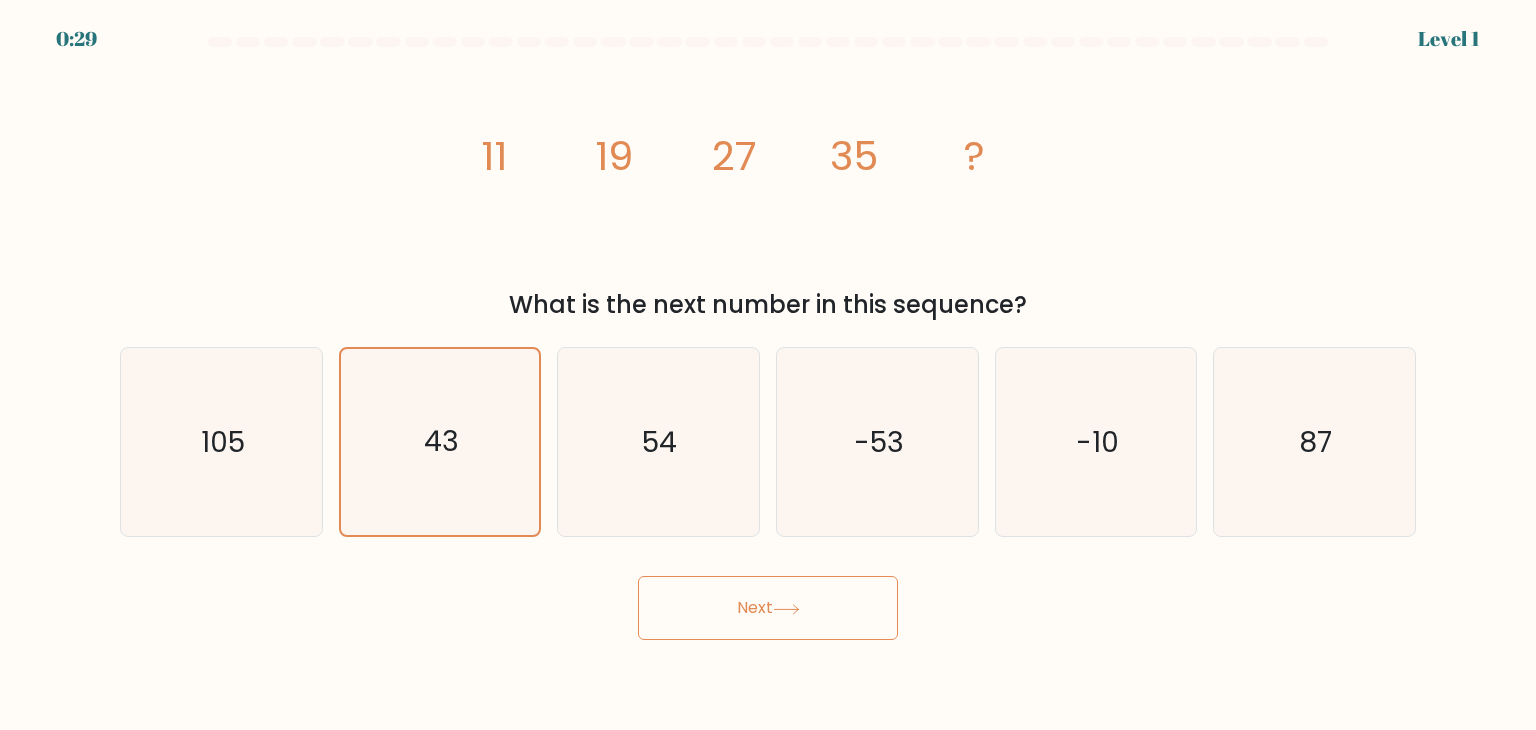 click on "Next" at bounding box center (768, 608) 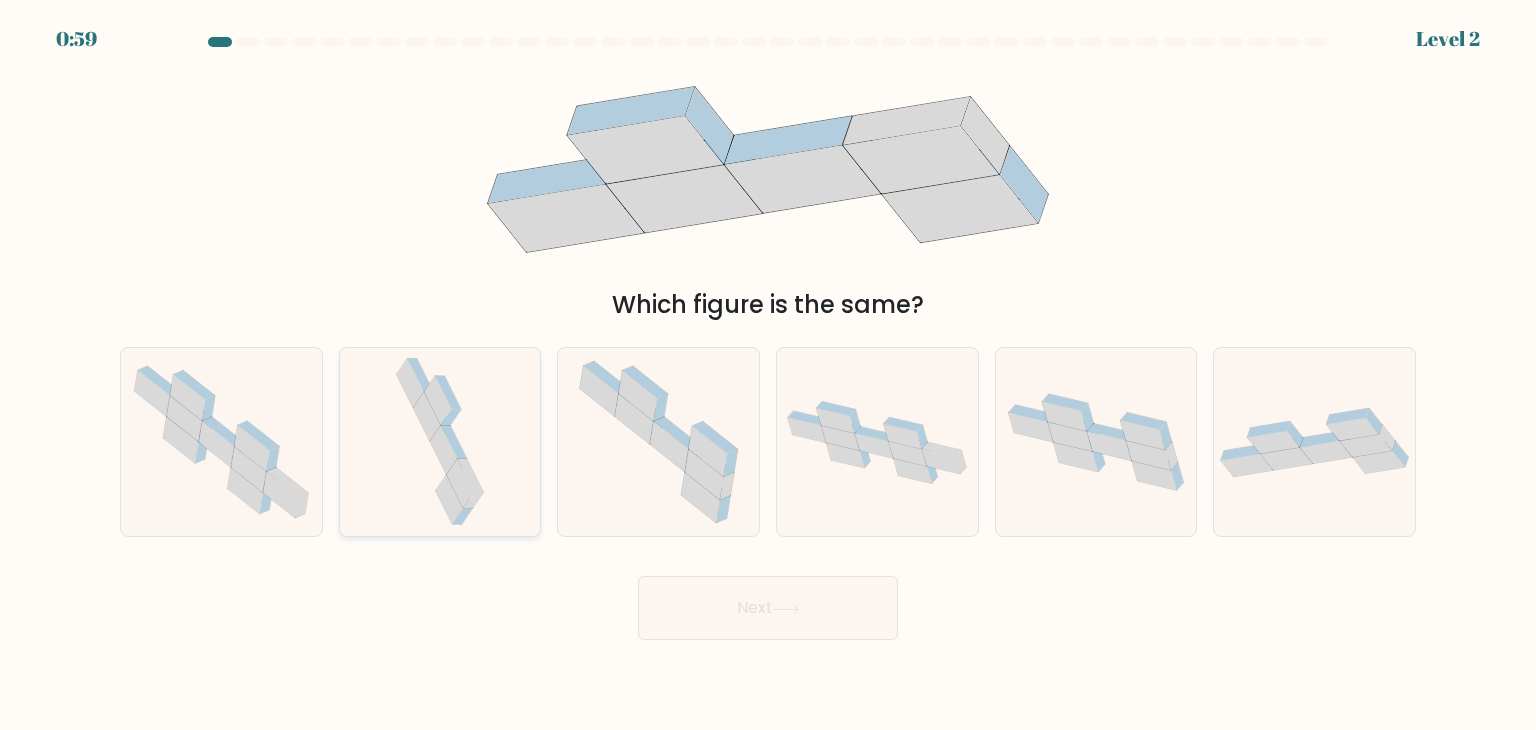 click 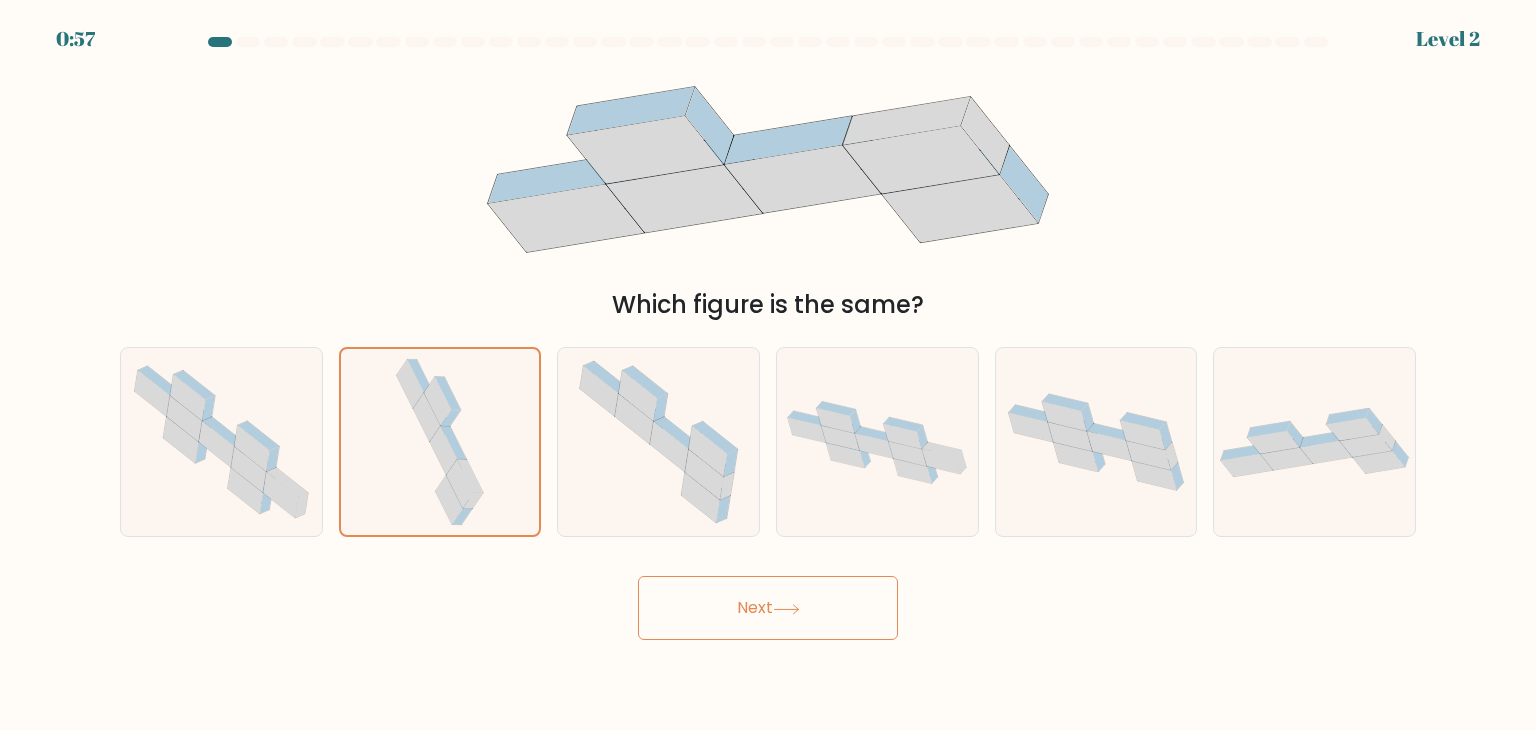 click on "Next" at bounding box center (768, 608) 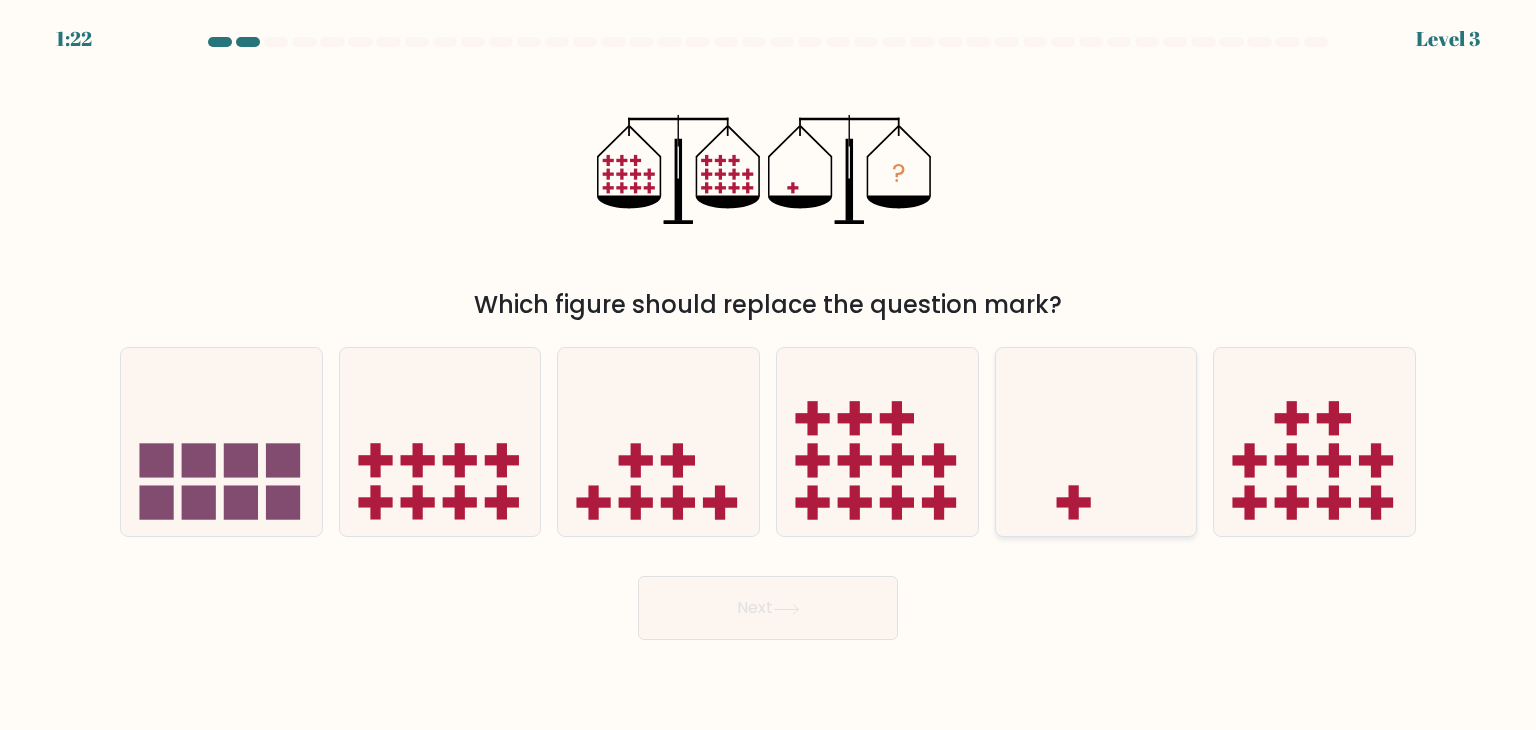 click 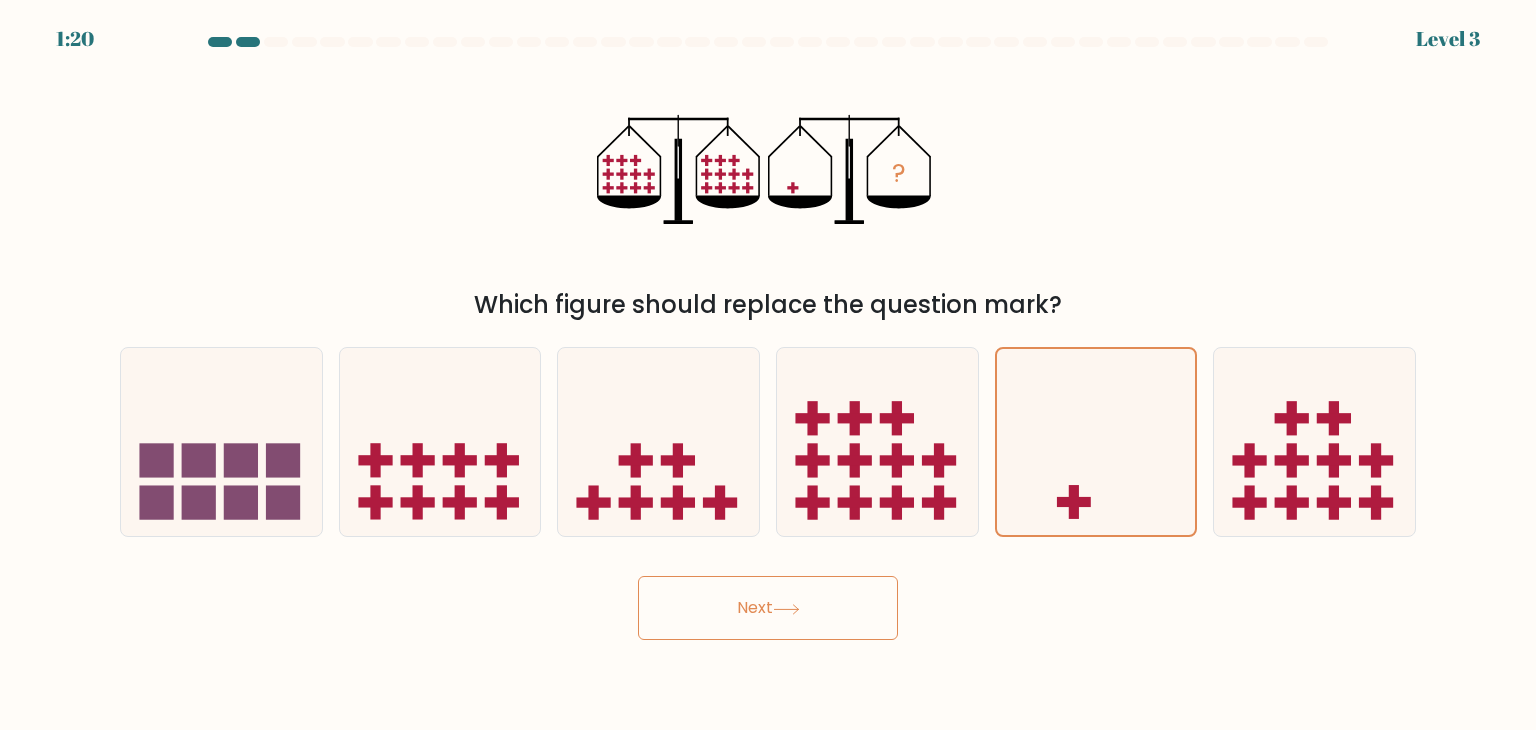 click on "Next" at bounding box center (768, 608) 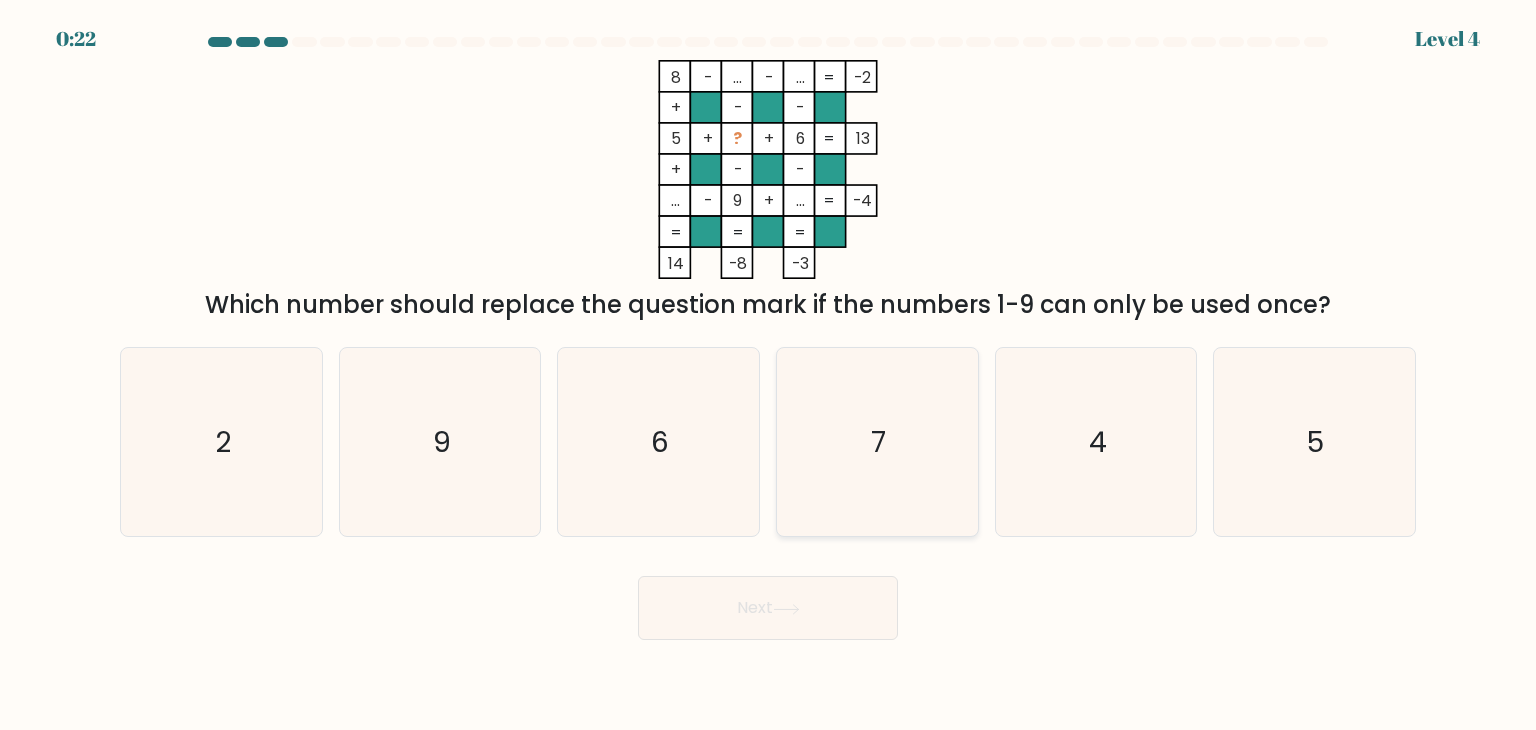 click on "7" 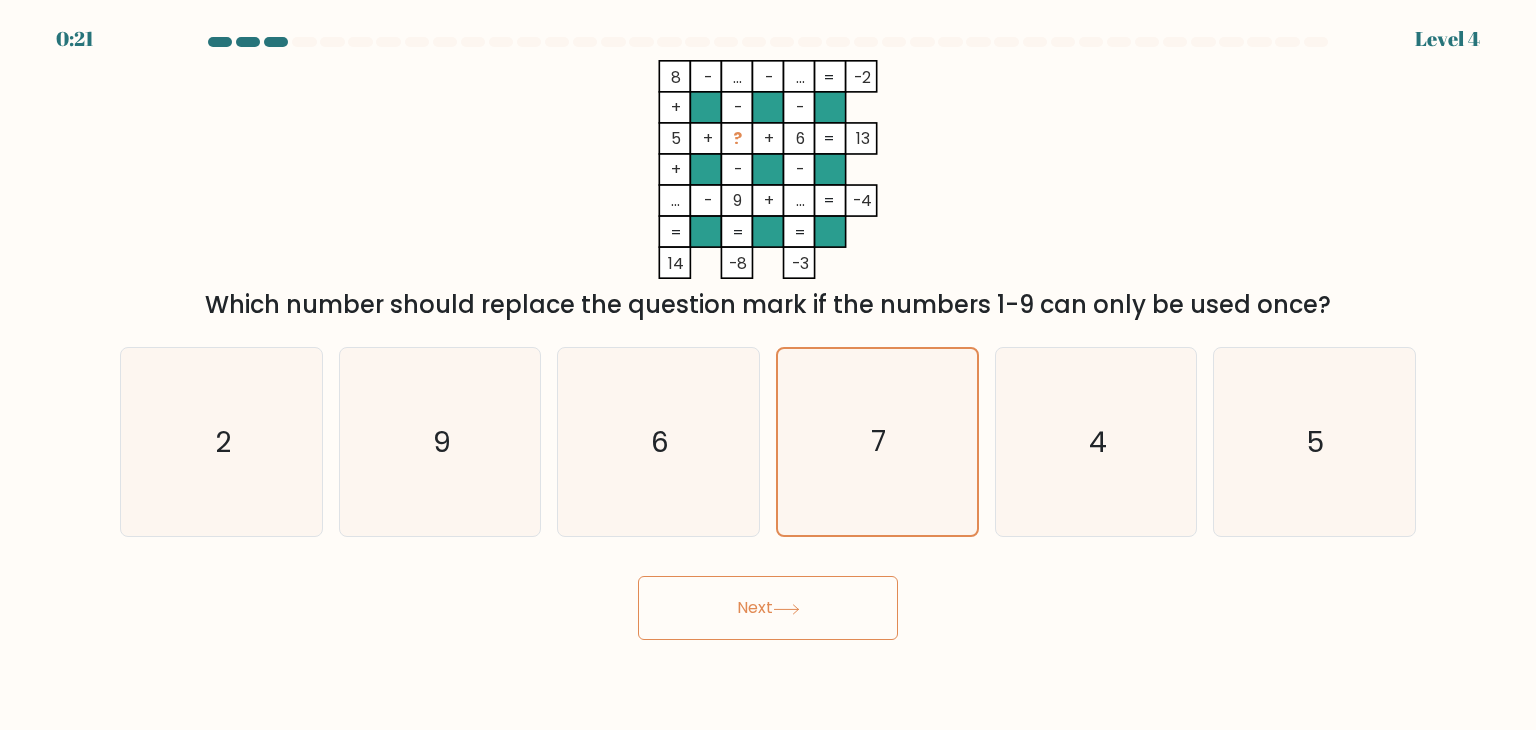 click on "Next" at bounding box center [768, 608] 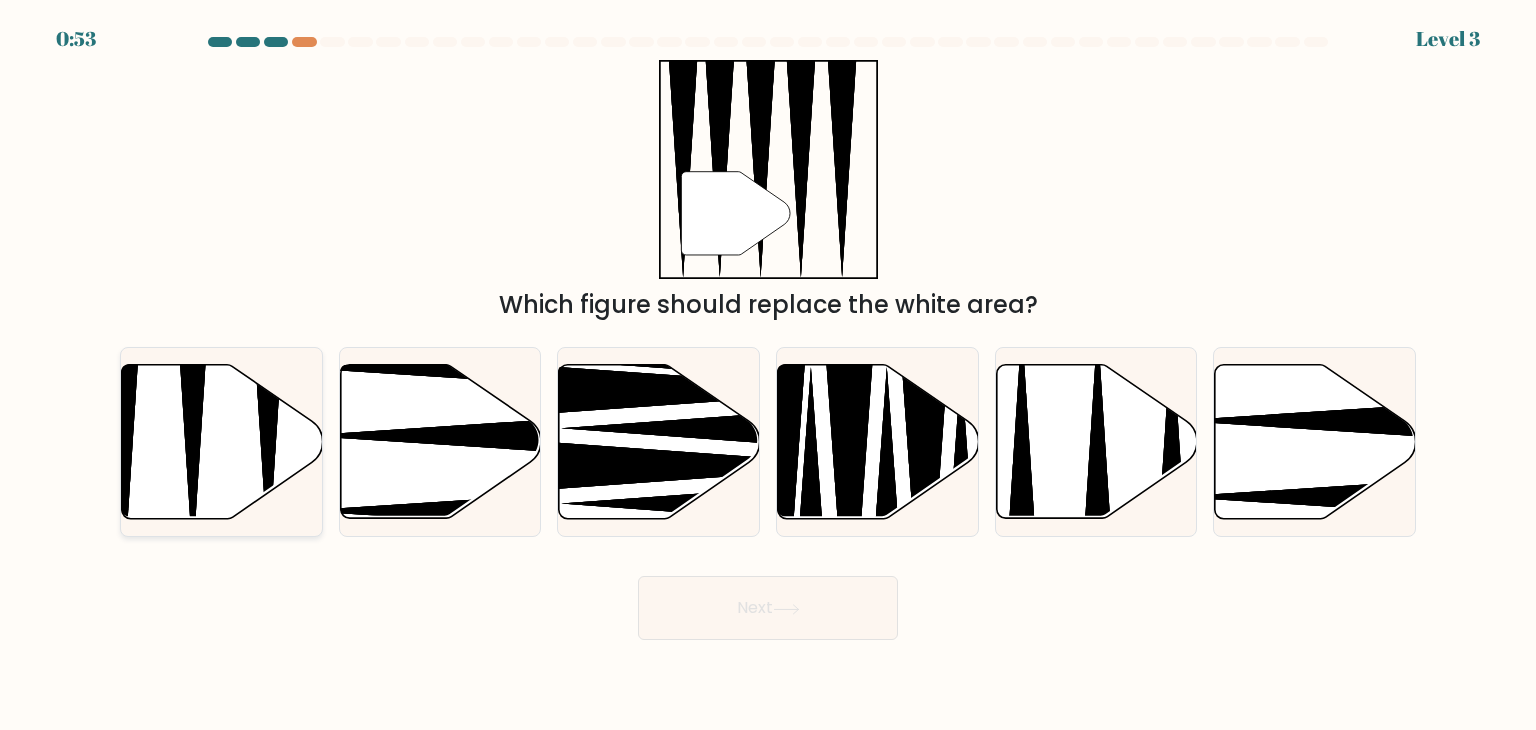 click 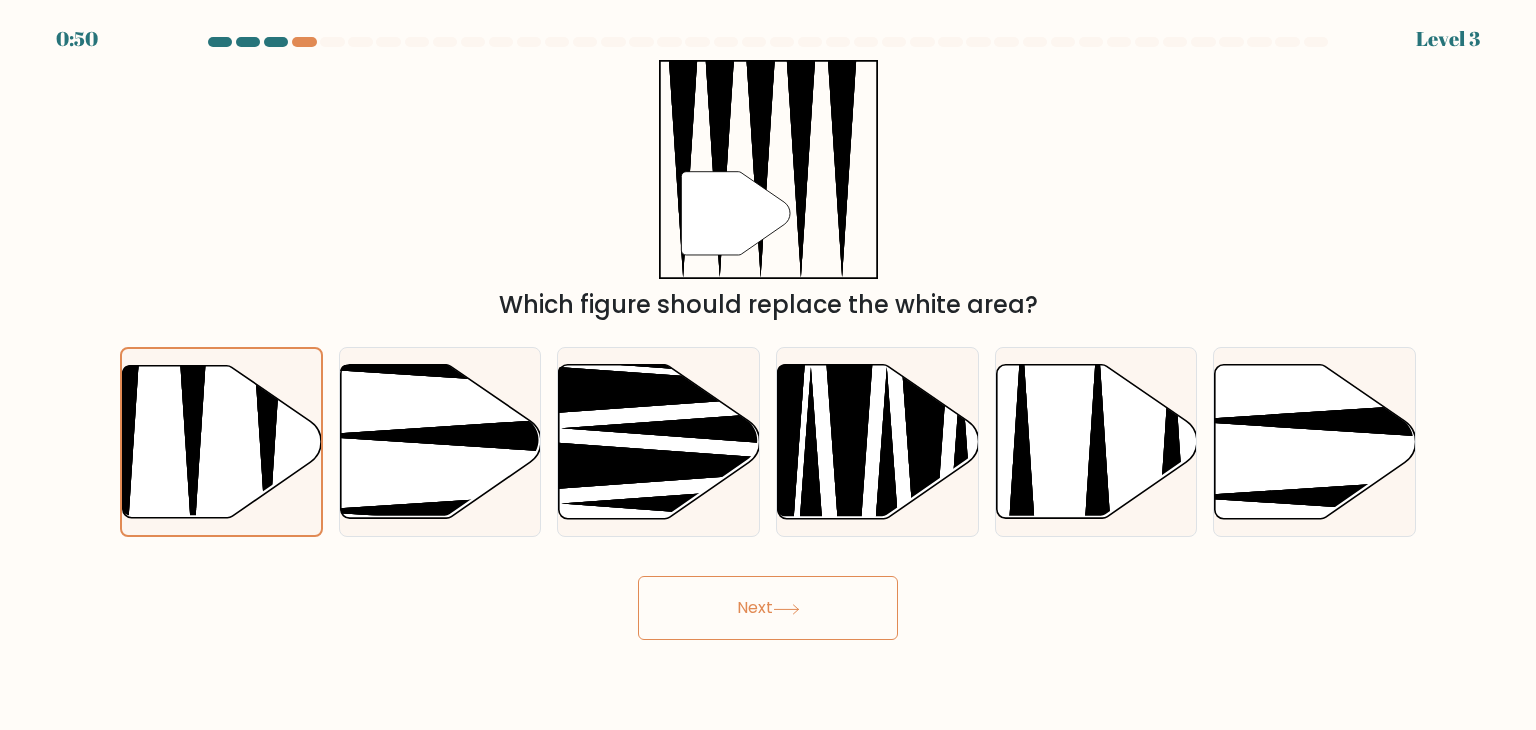 click on "Next" at bounding box center (768, 608) 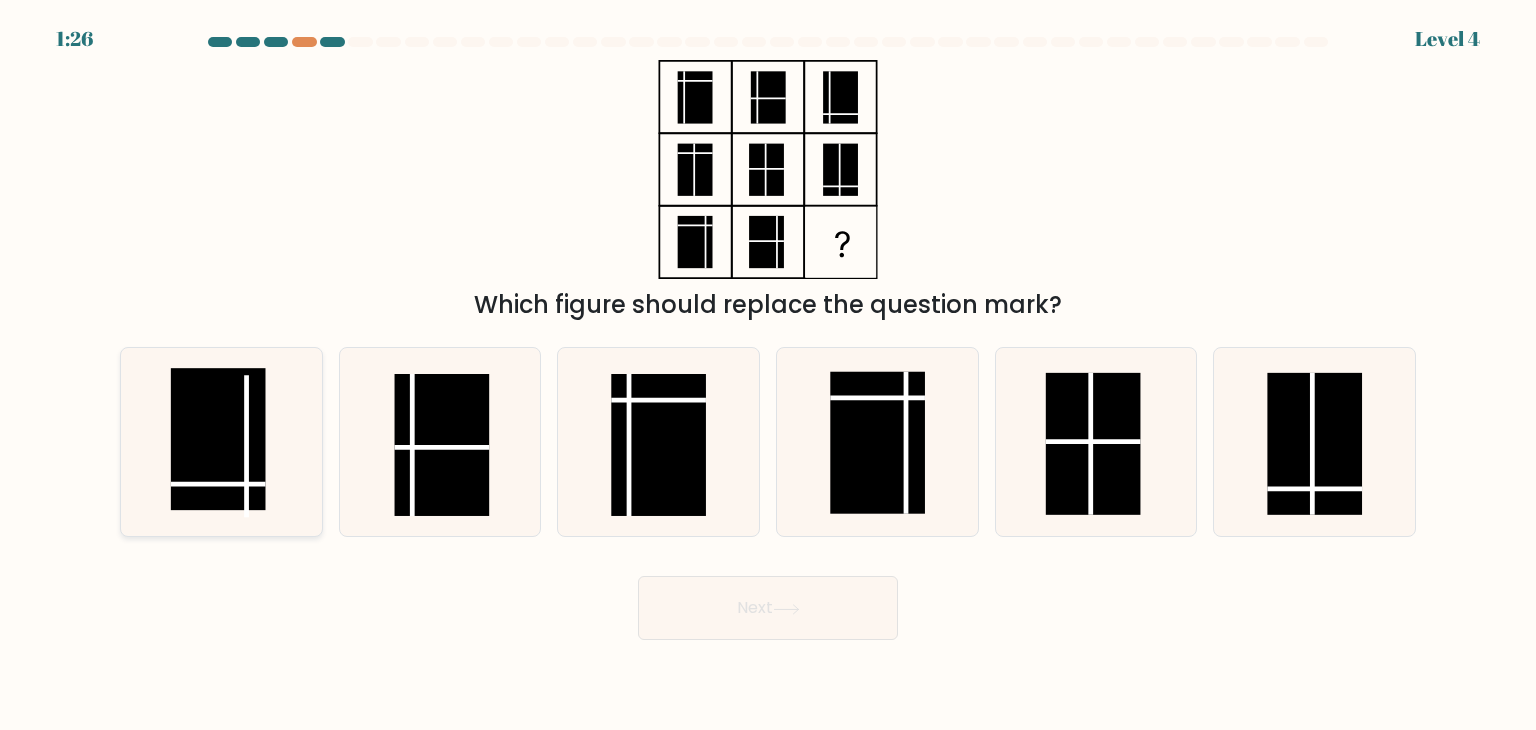 click 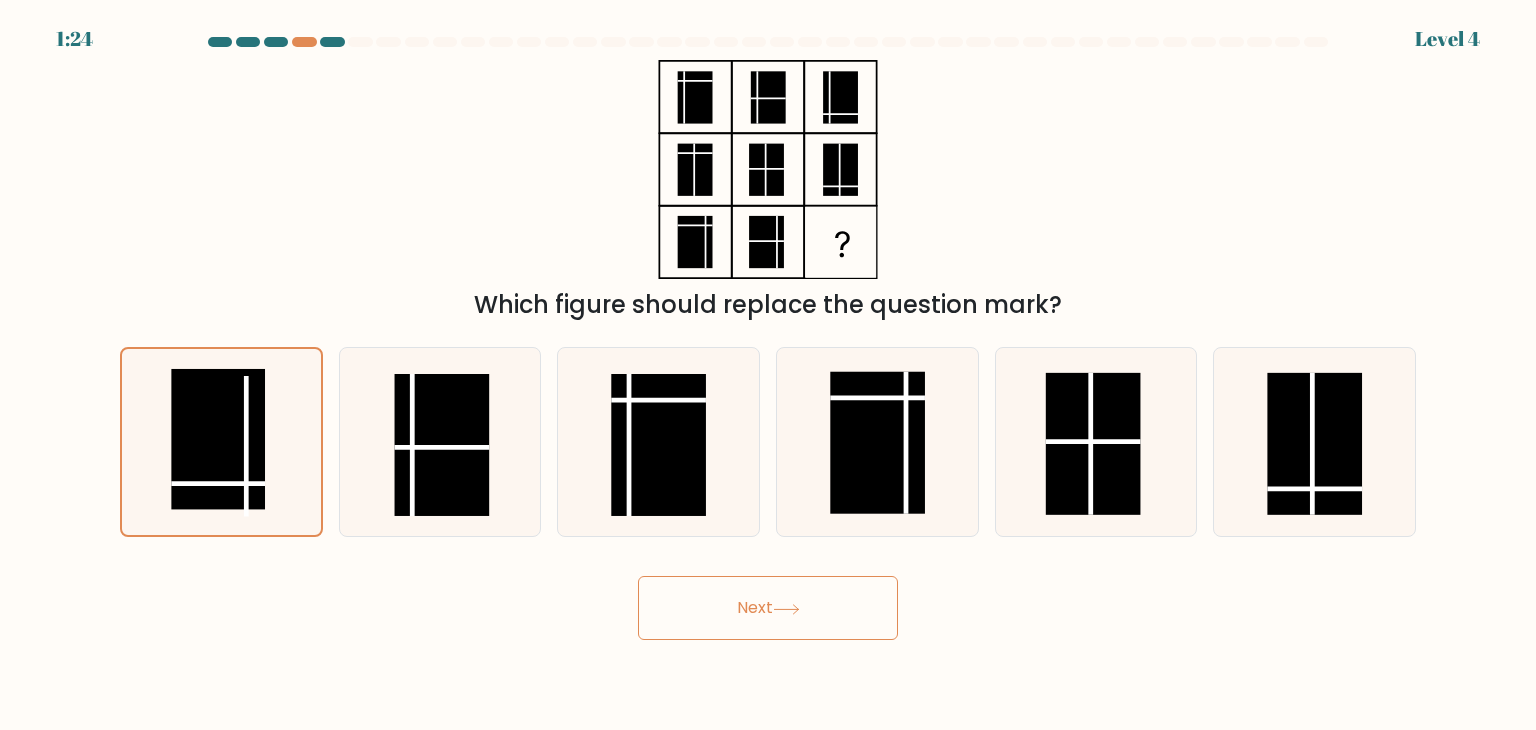 click on "Next" at bounding box center (768, 608) 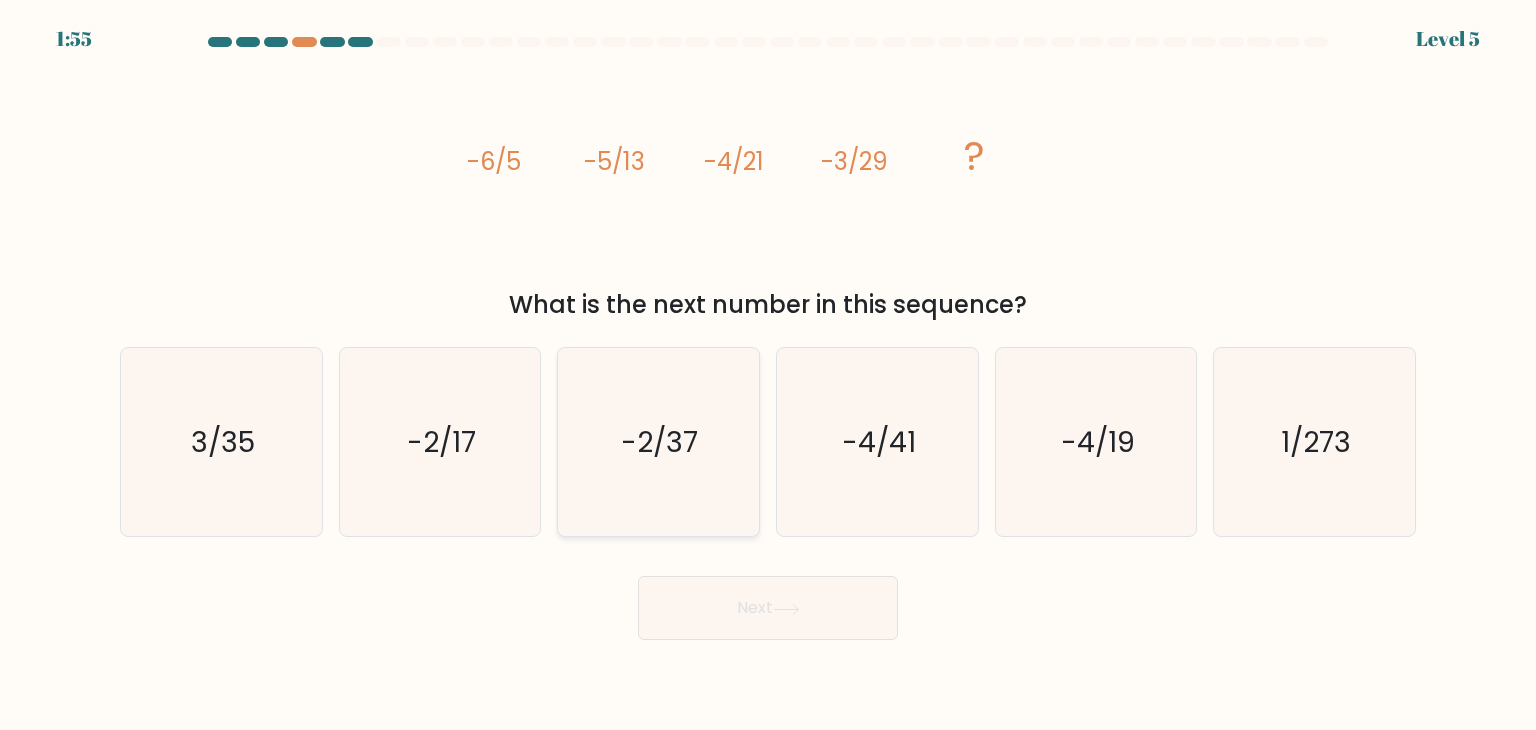 click on "-2/37" 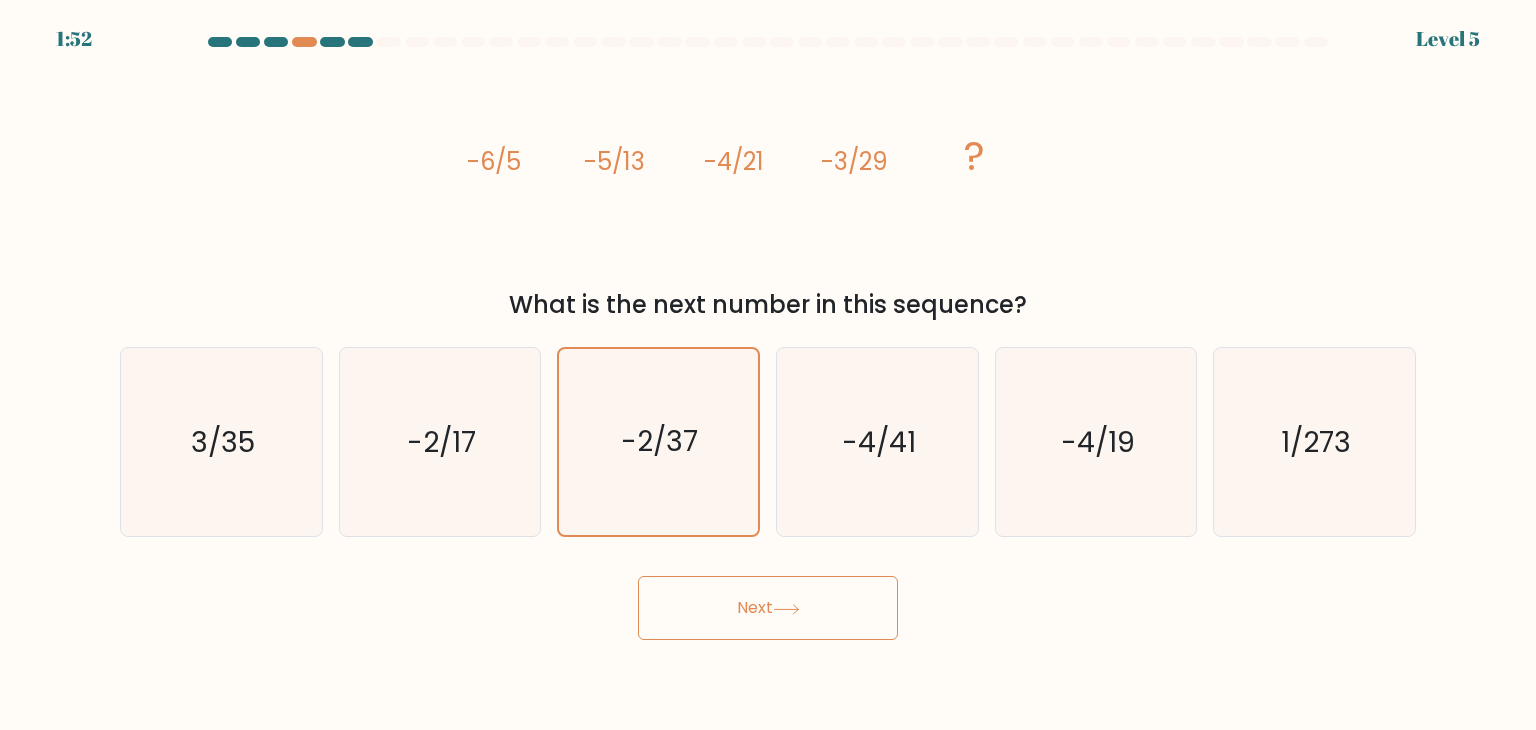 click on "Next" at bounding box center (768, 608) 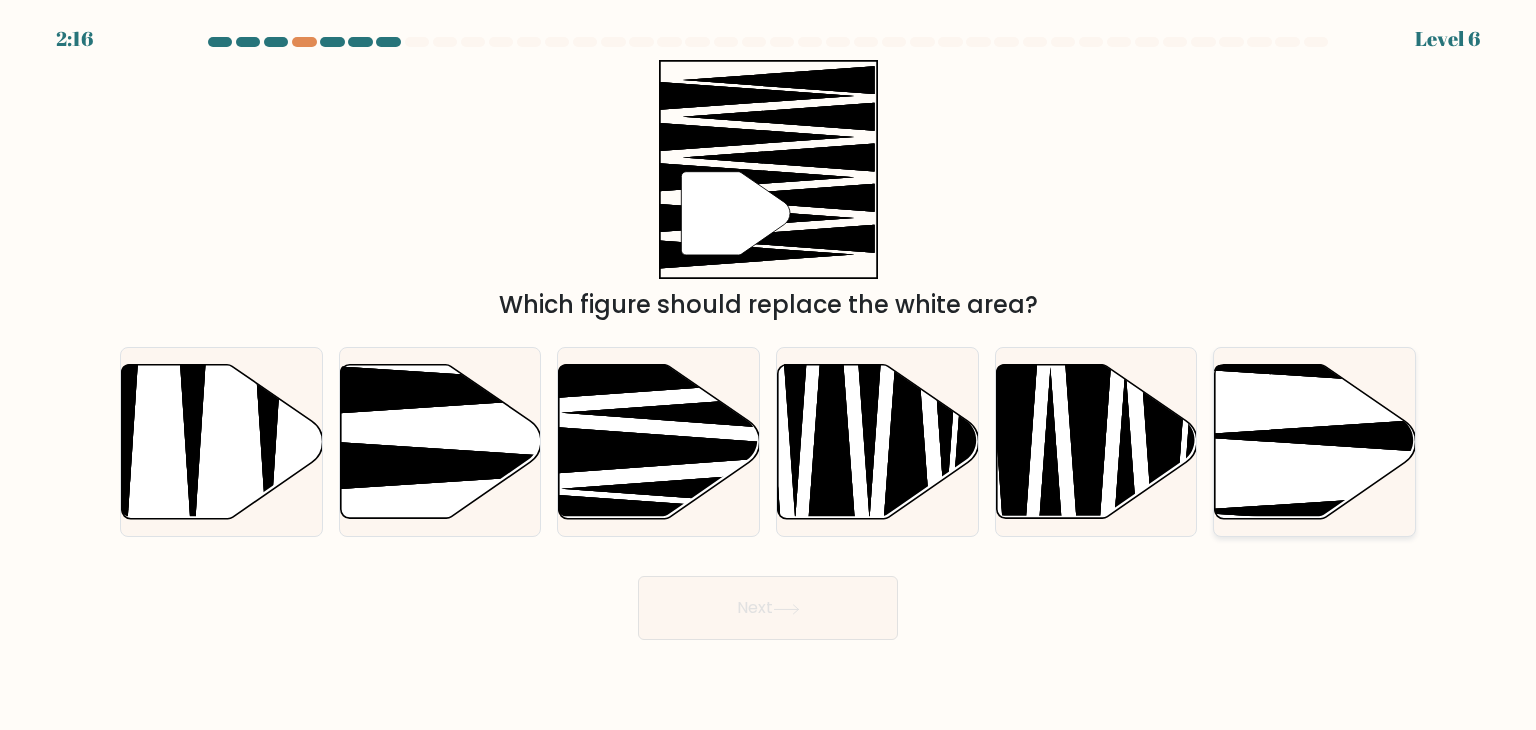 click 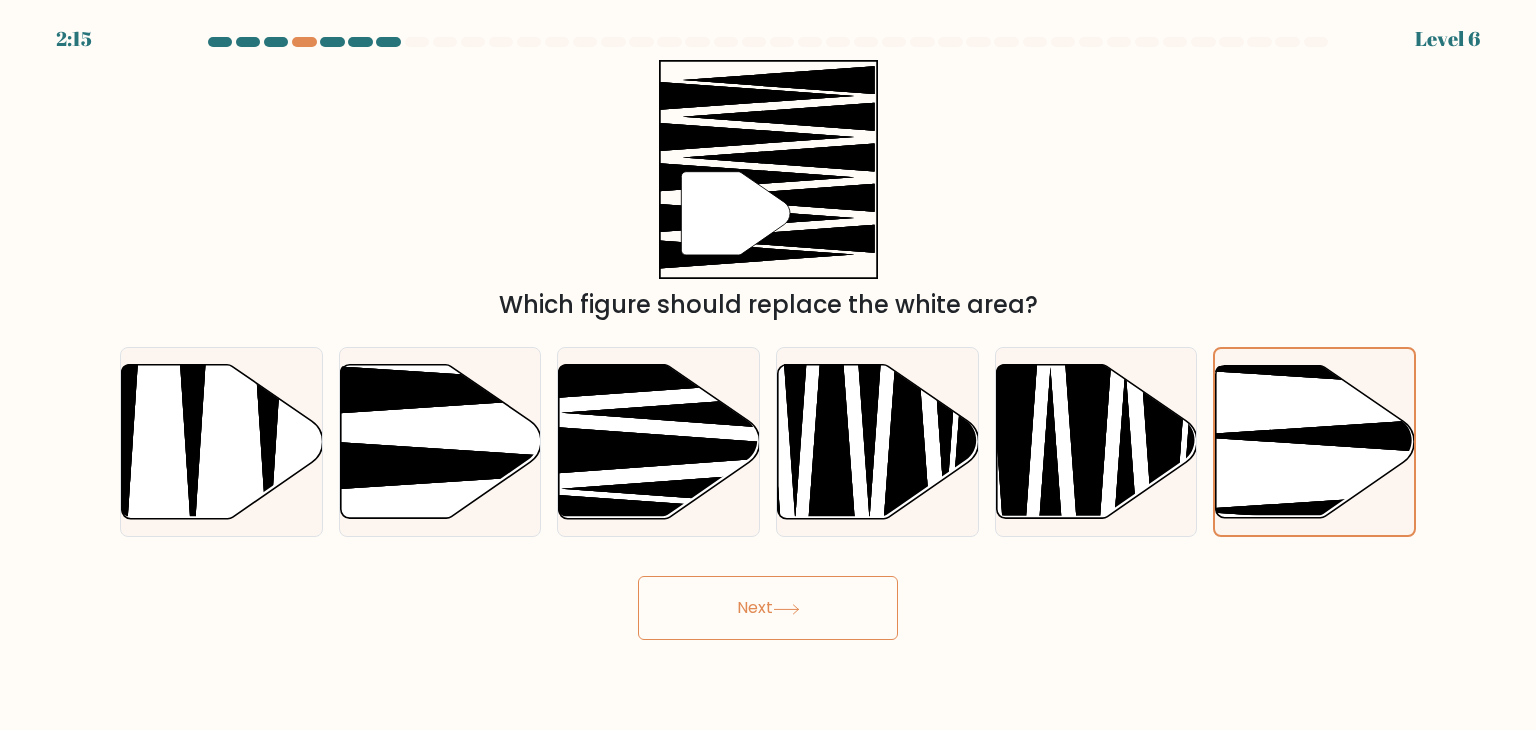 click on "Next" at bounding box center [768, 608] 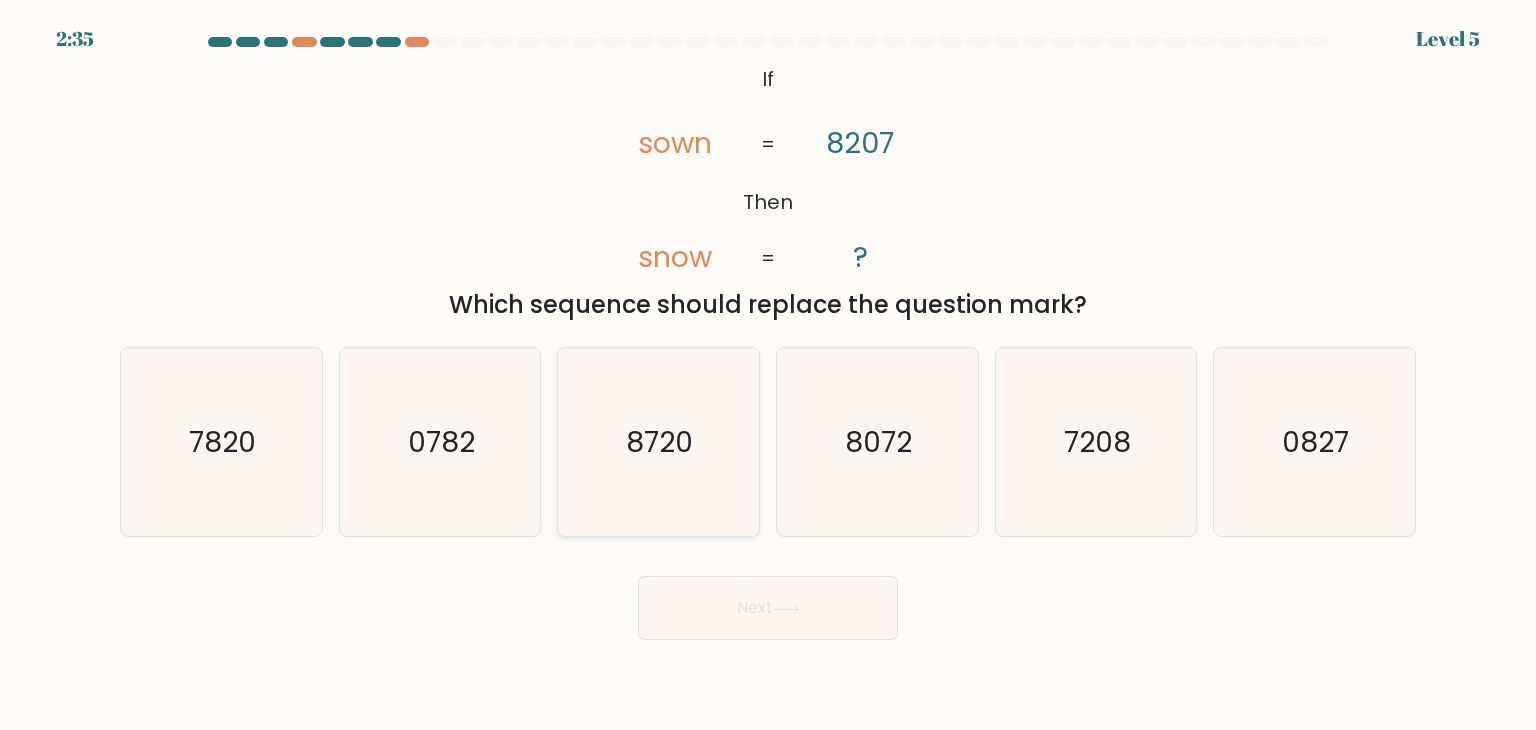 click on "8720" 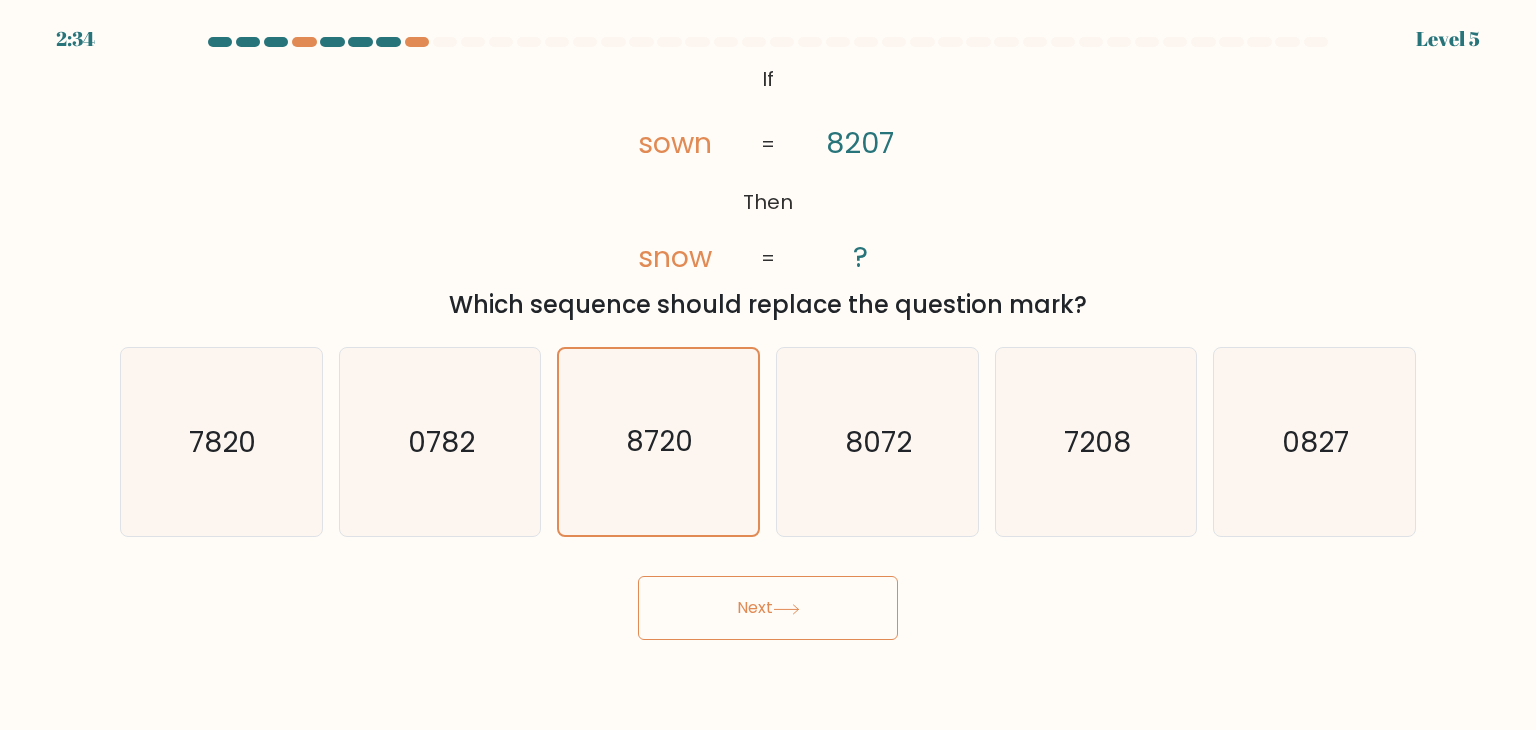 click on "Next" at bounding box center (768, 608) 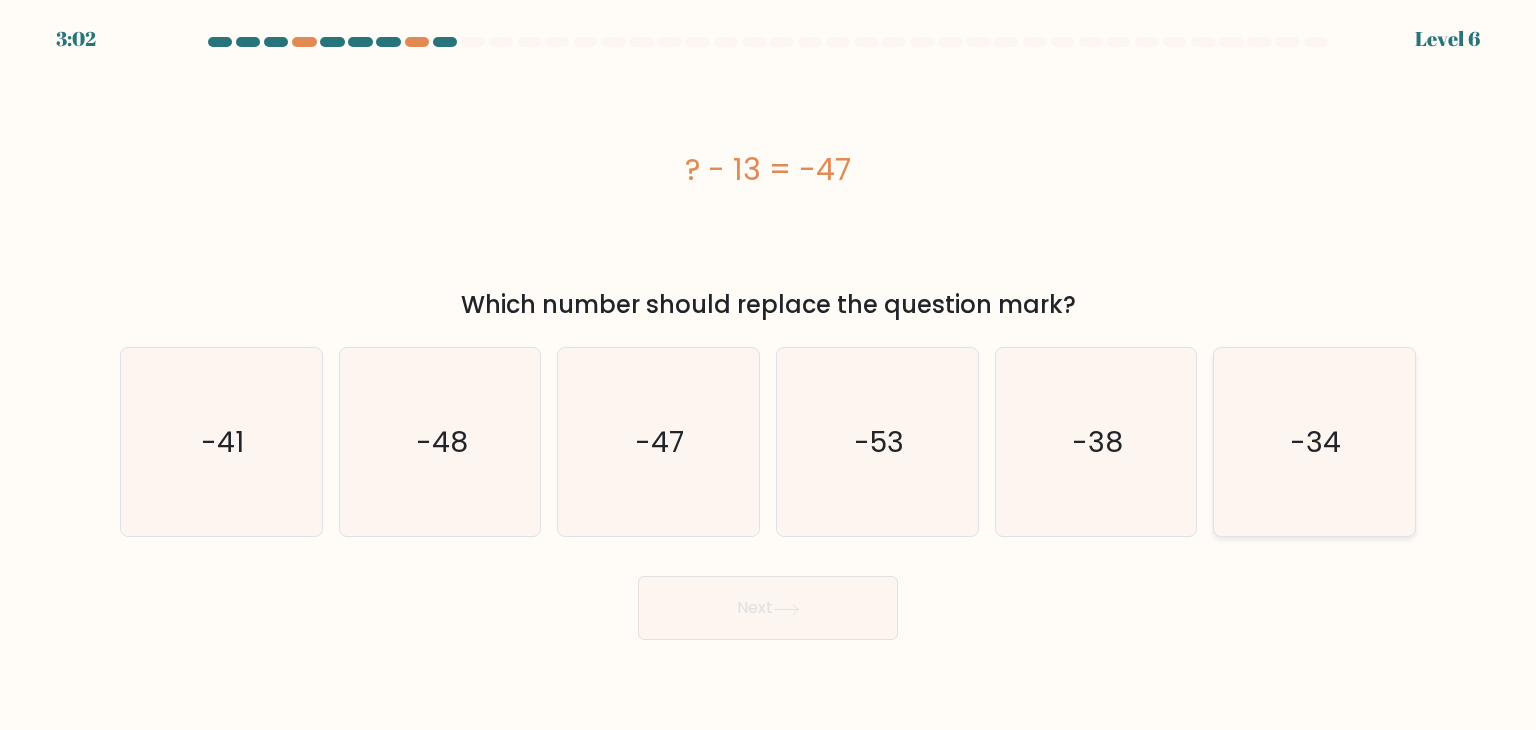 click on "-34" 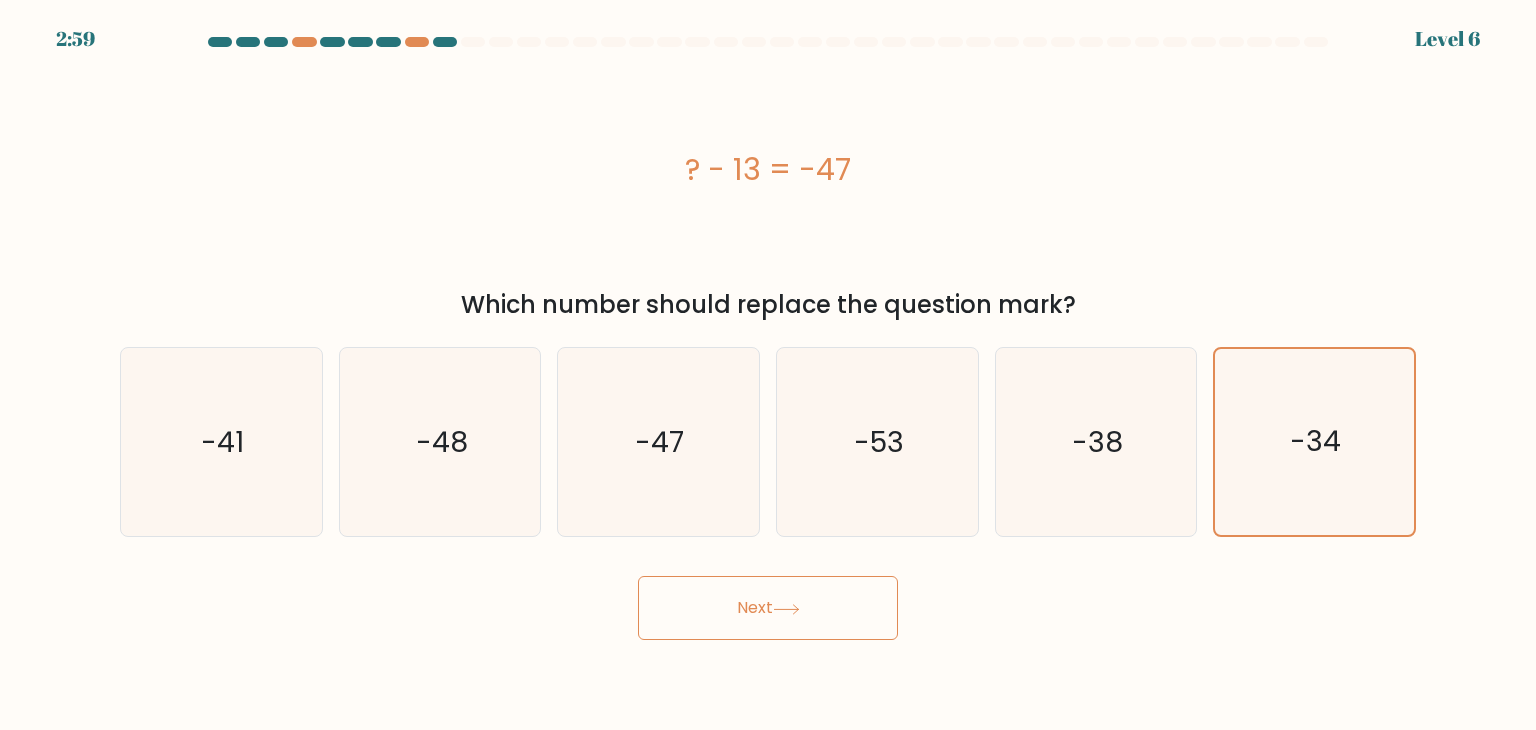 click on "Next" at bounding box center [768, 608] 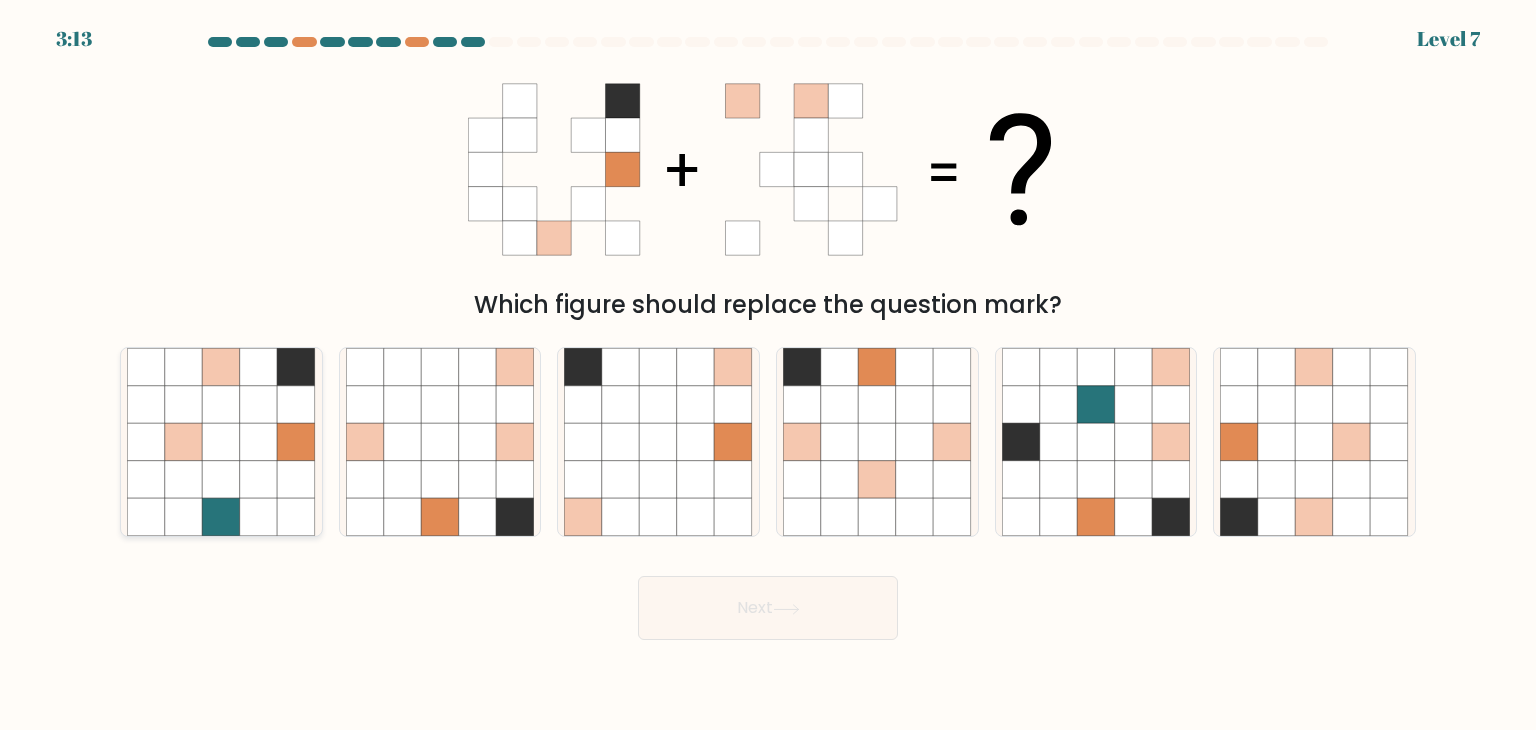 click 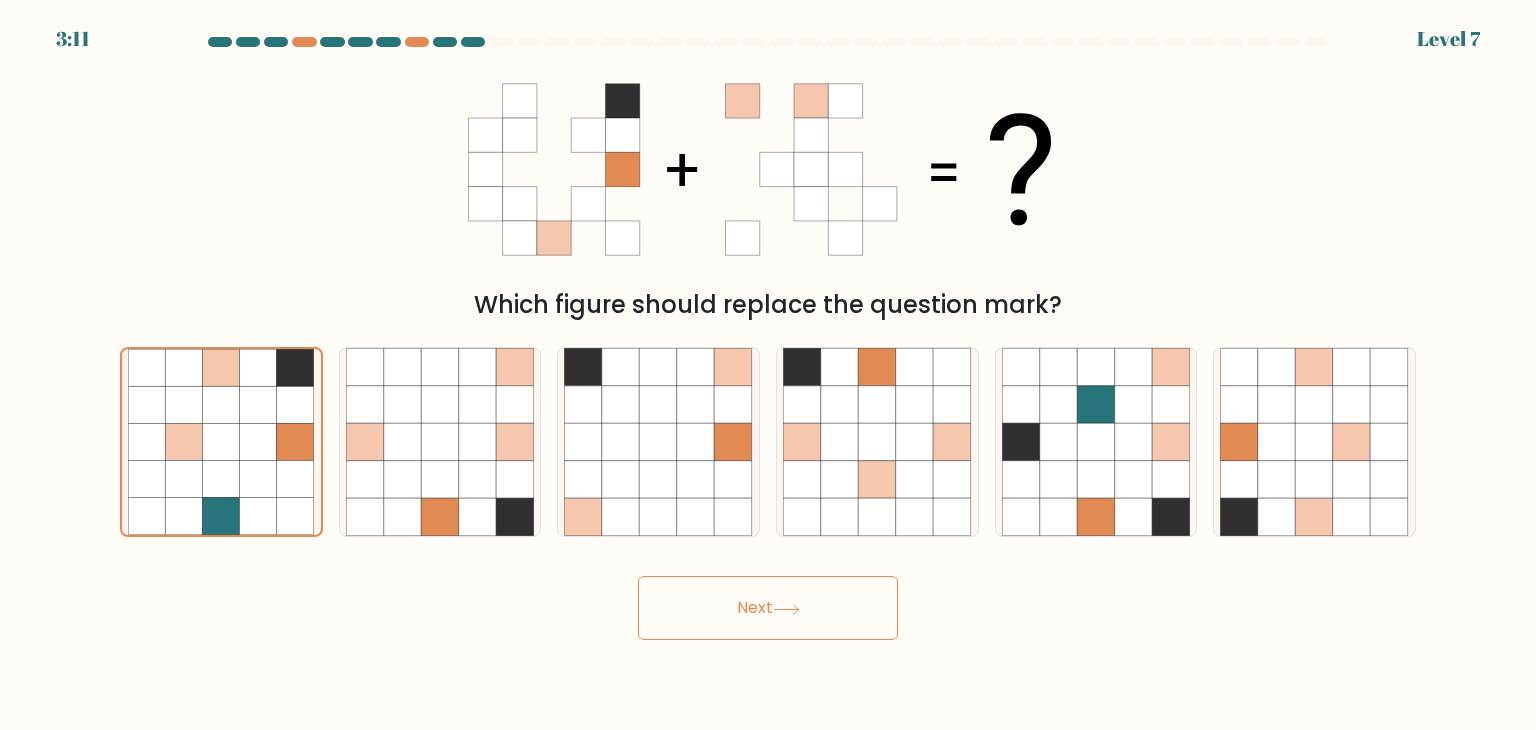 click on "Next" at bounding box center [768, 608] 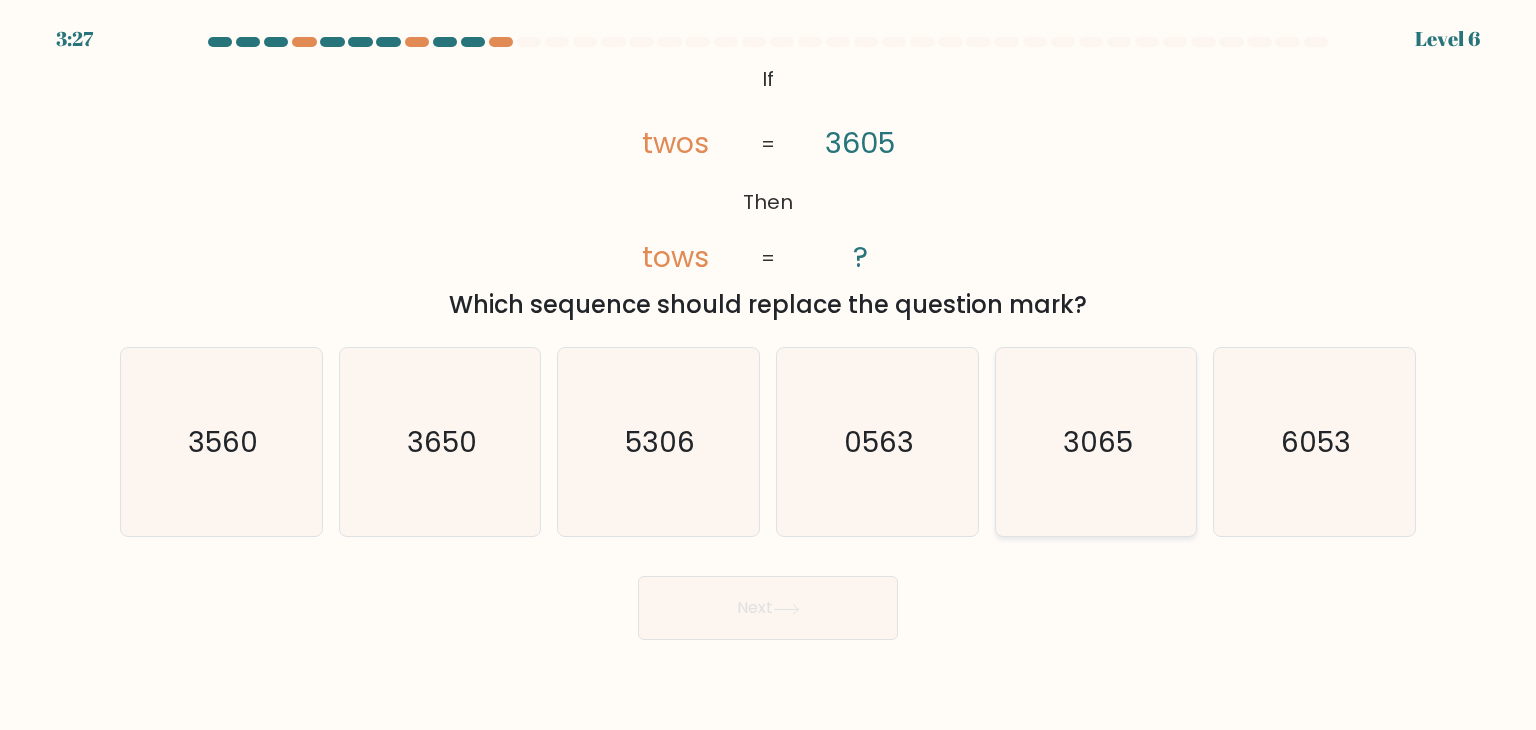 click on "3065" 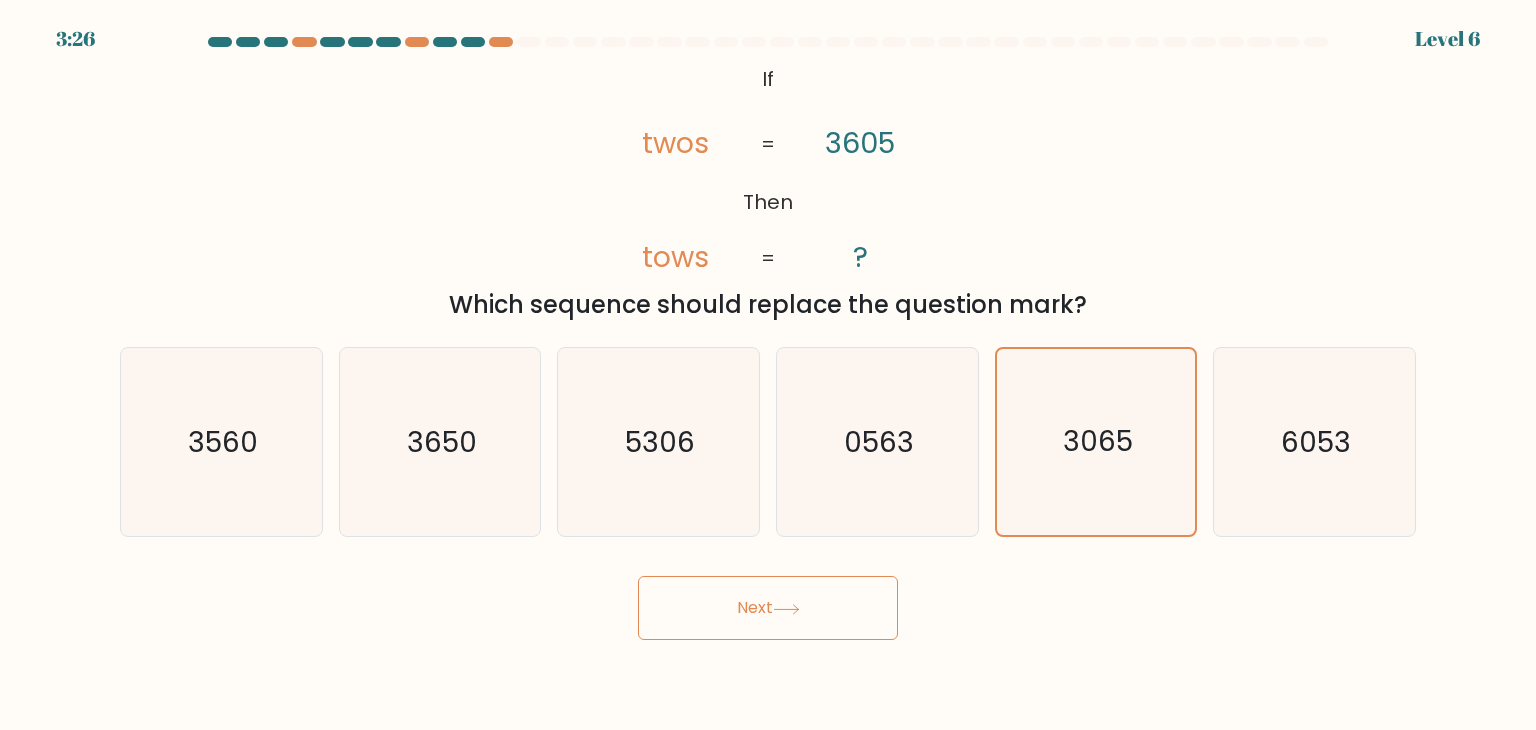 click on "Next" at bounding box center [768, 608] 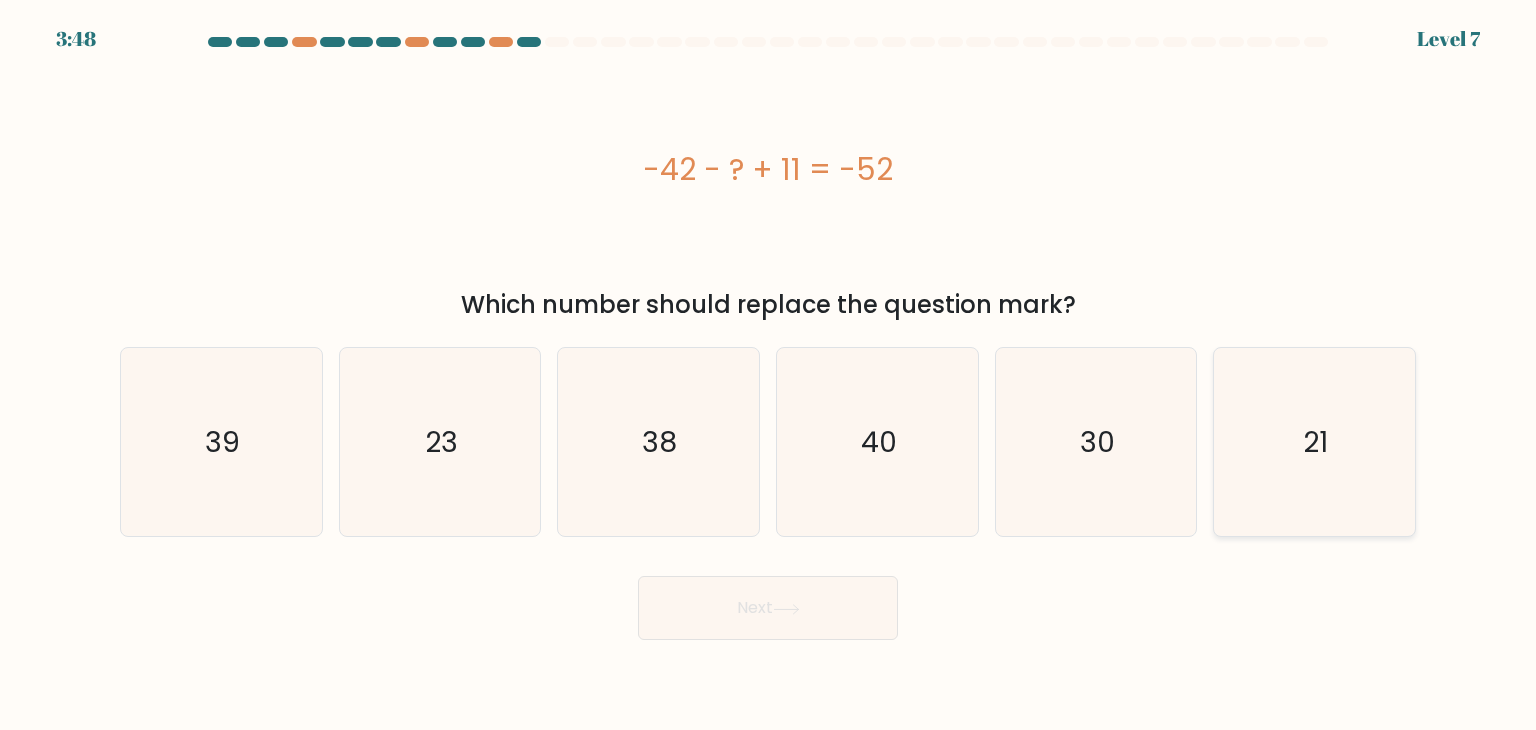 click on "21" 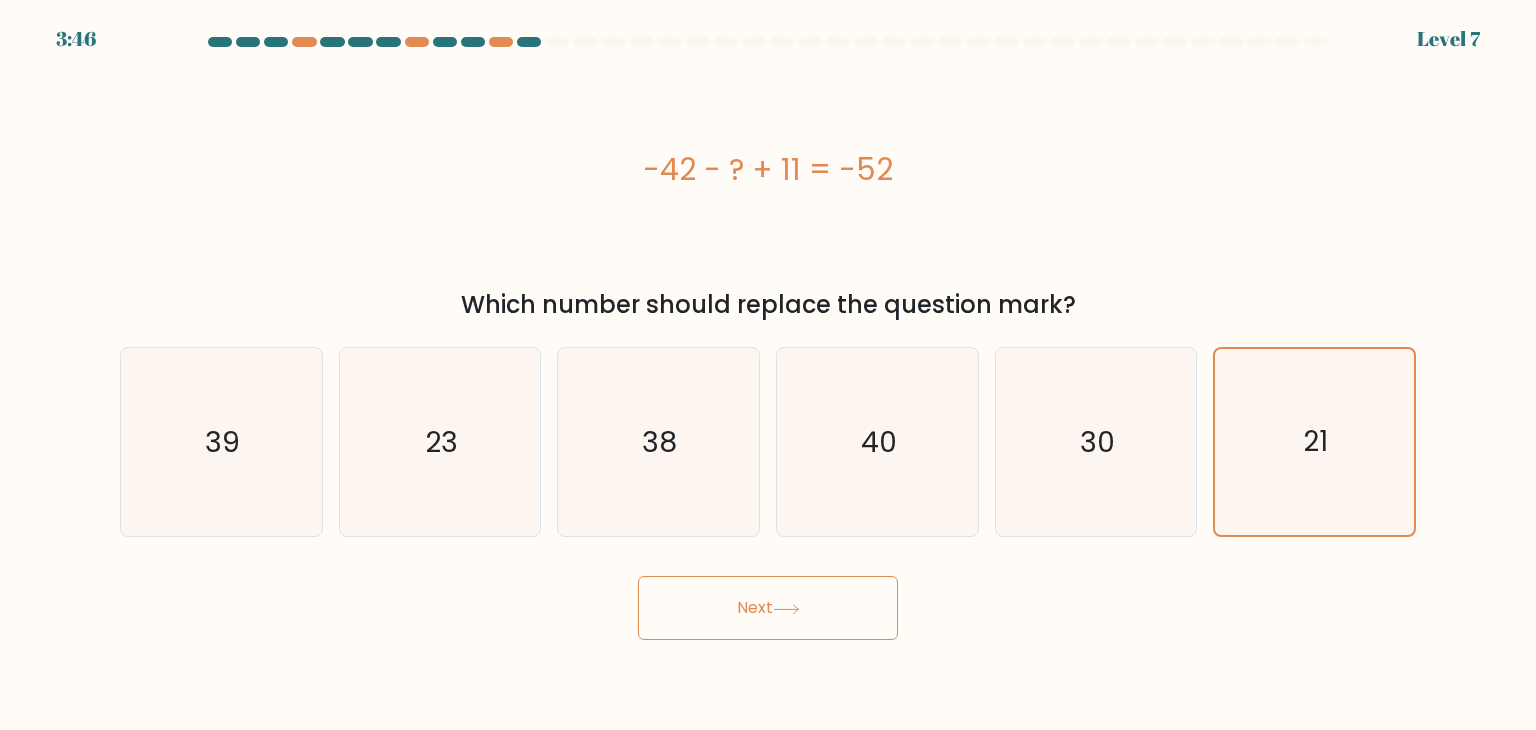 click on "Next" at bounding box center (768, 608) 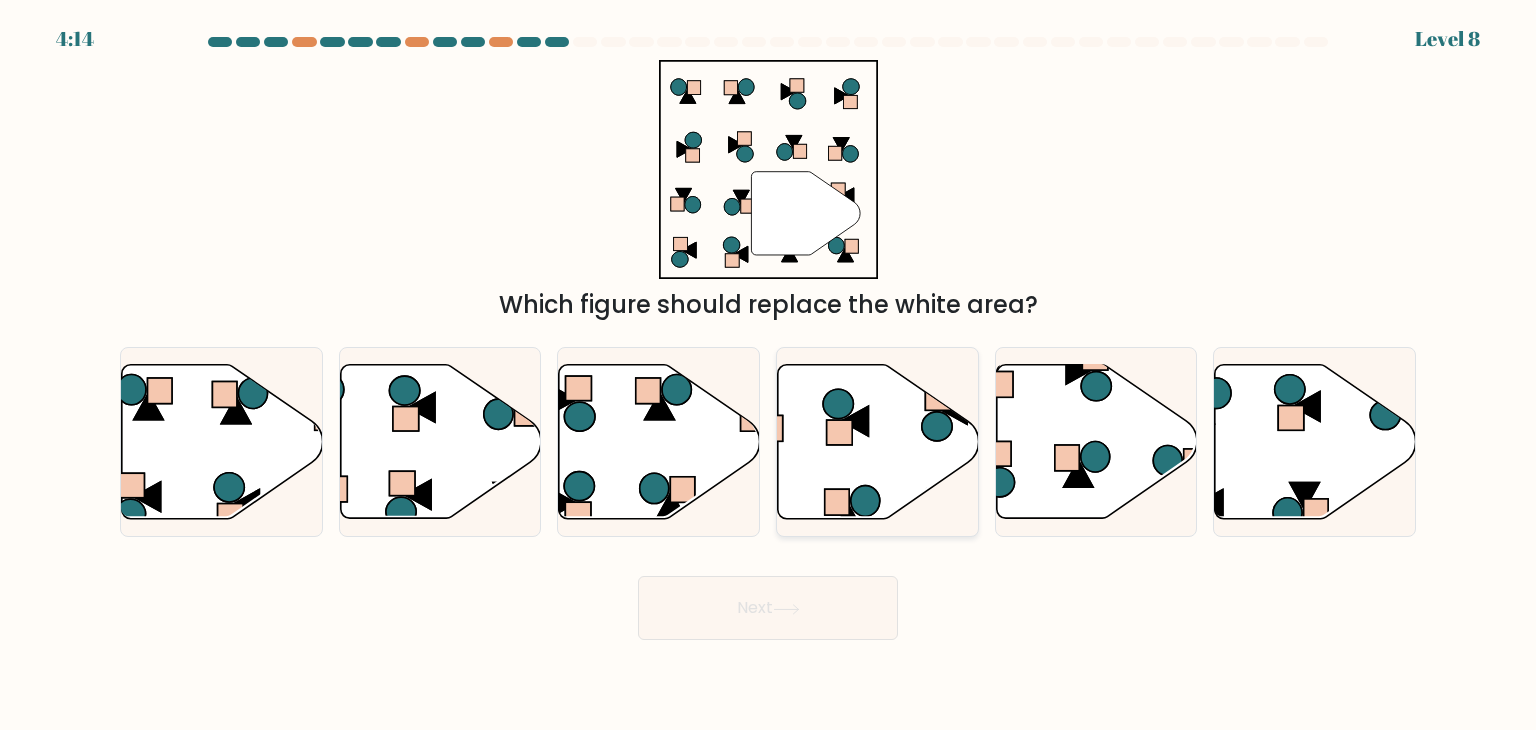 click 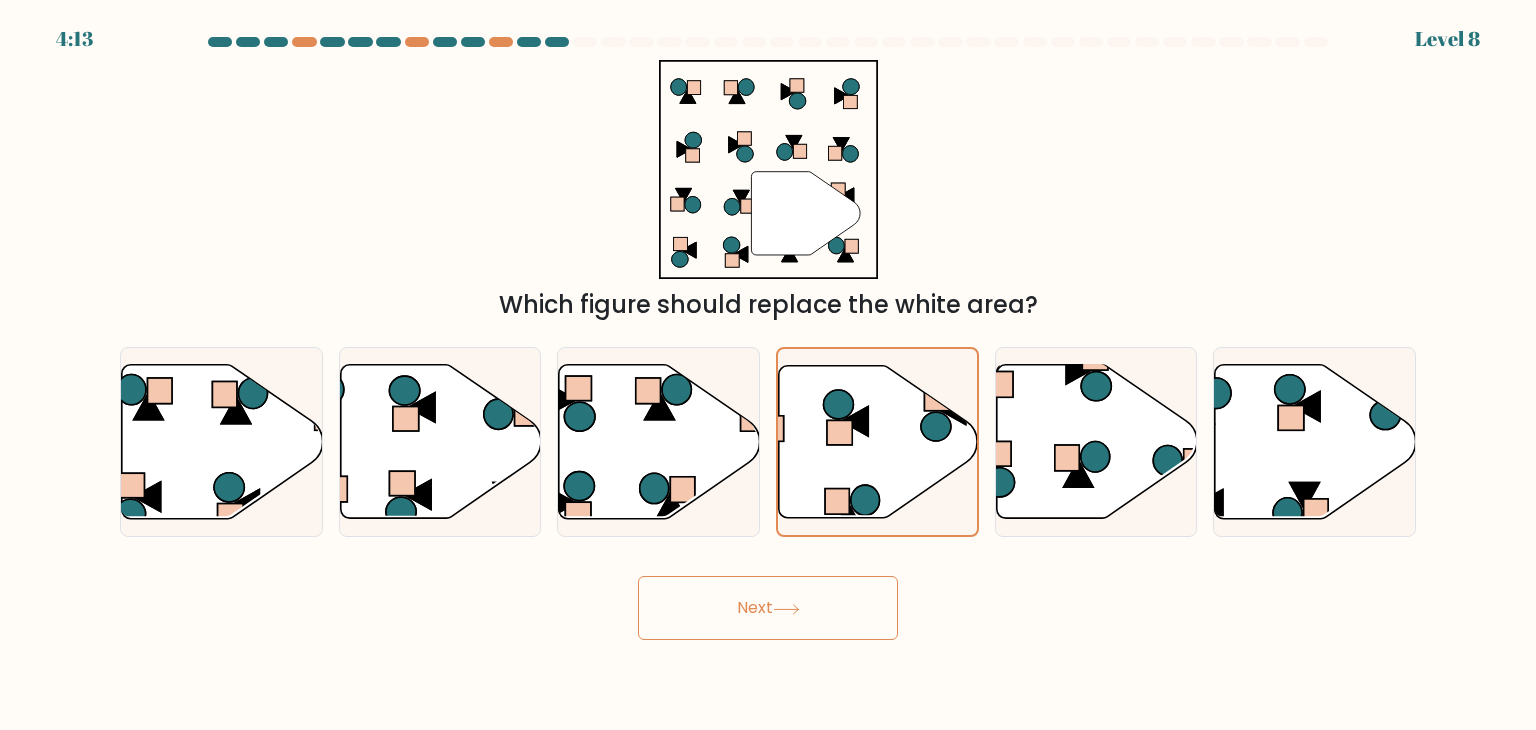 click on "Next" at bounding box center (768, 608) 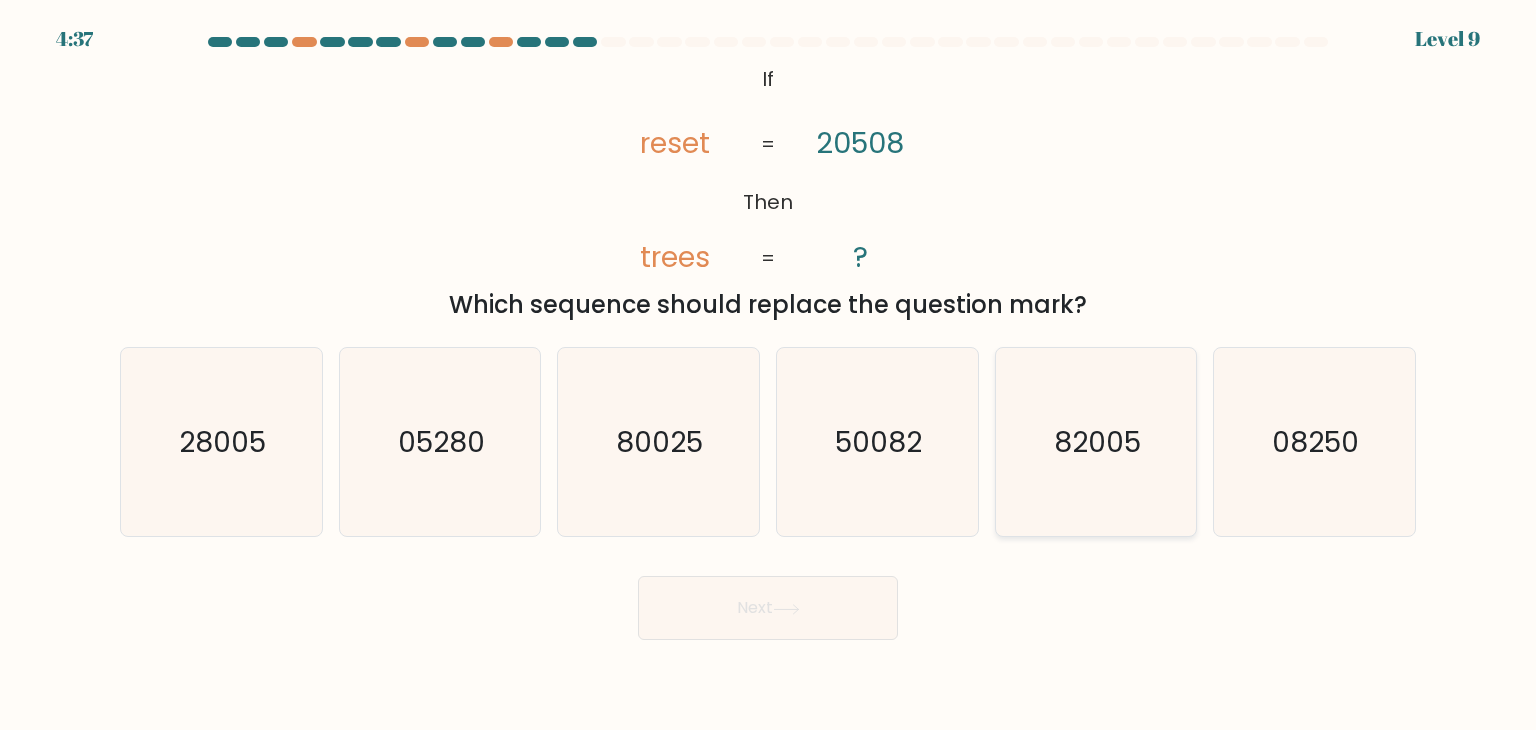 click on "82005" 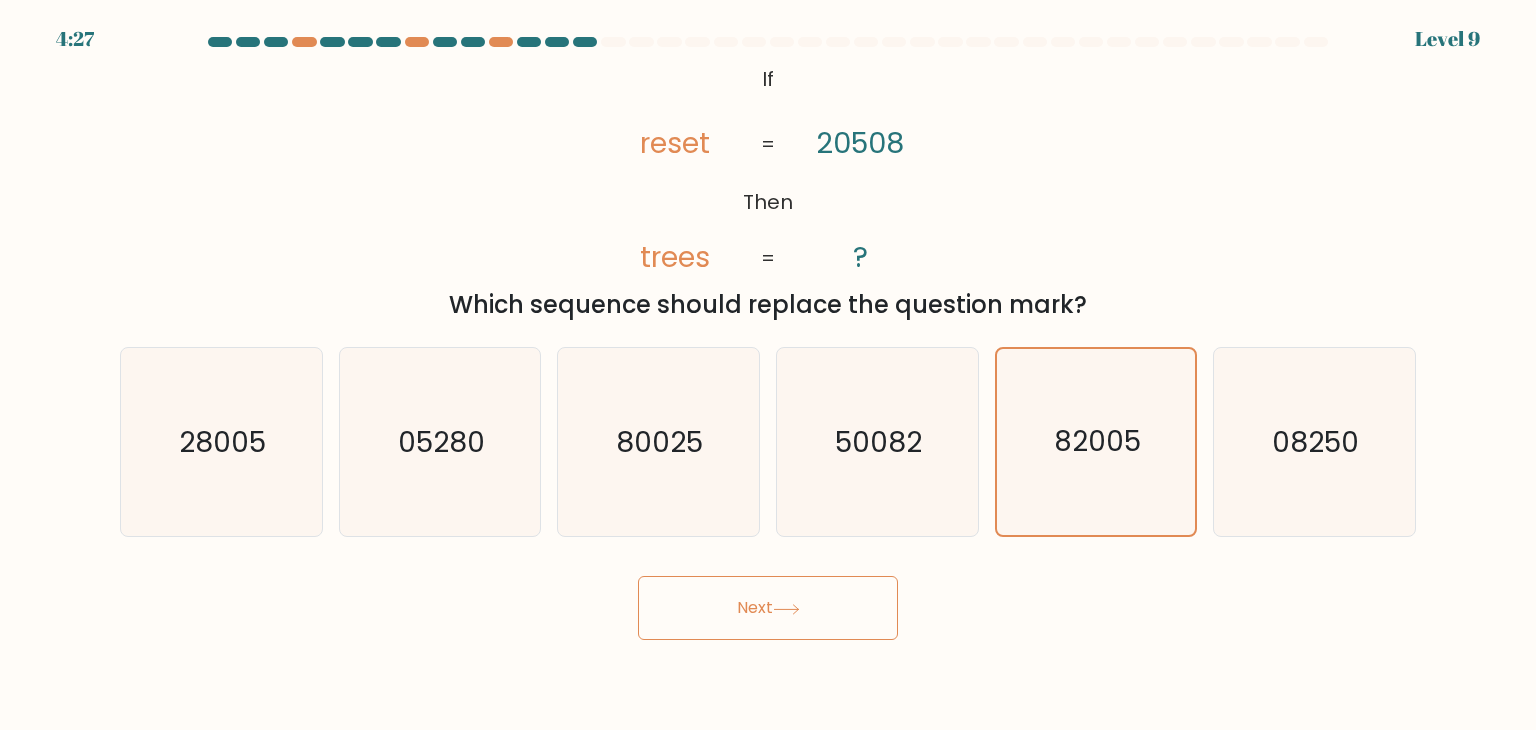 click on "Next" at bounding box center [768, 608] 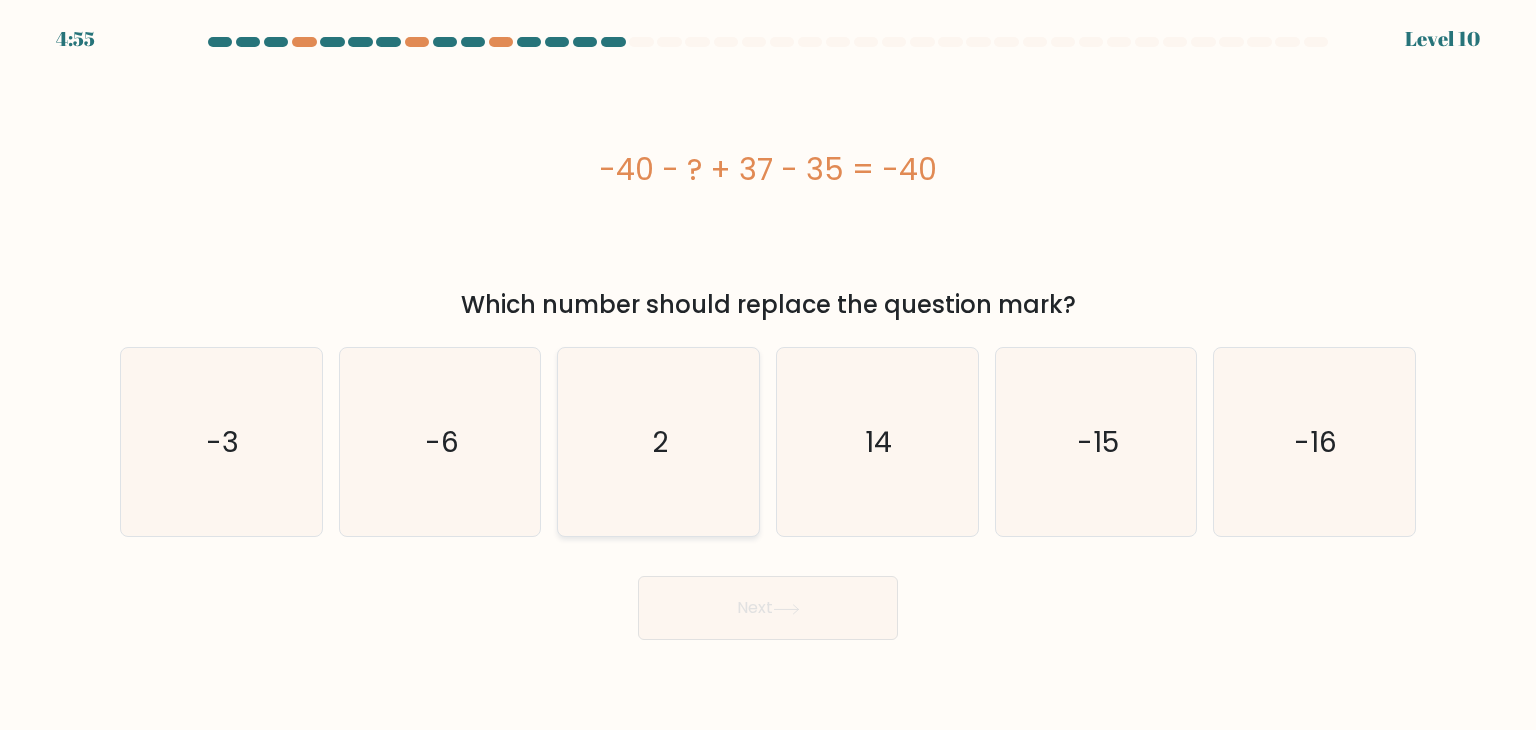 click on "2" 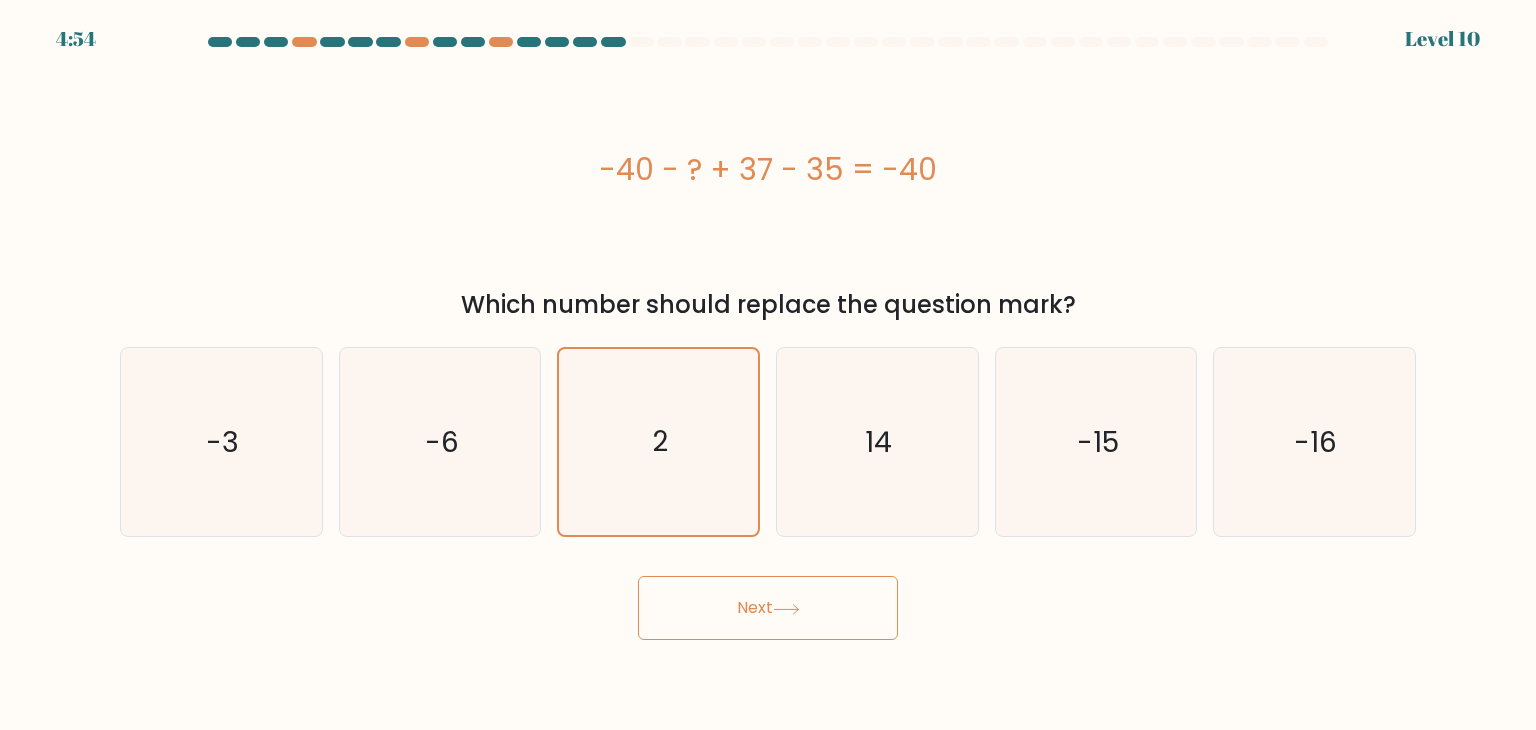 click on "Next" at bounding box center [768, 608] 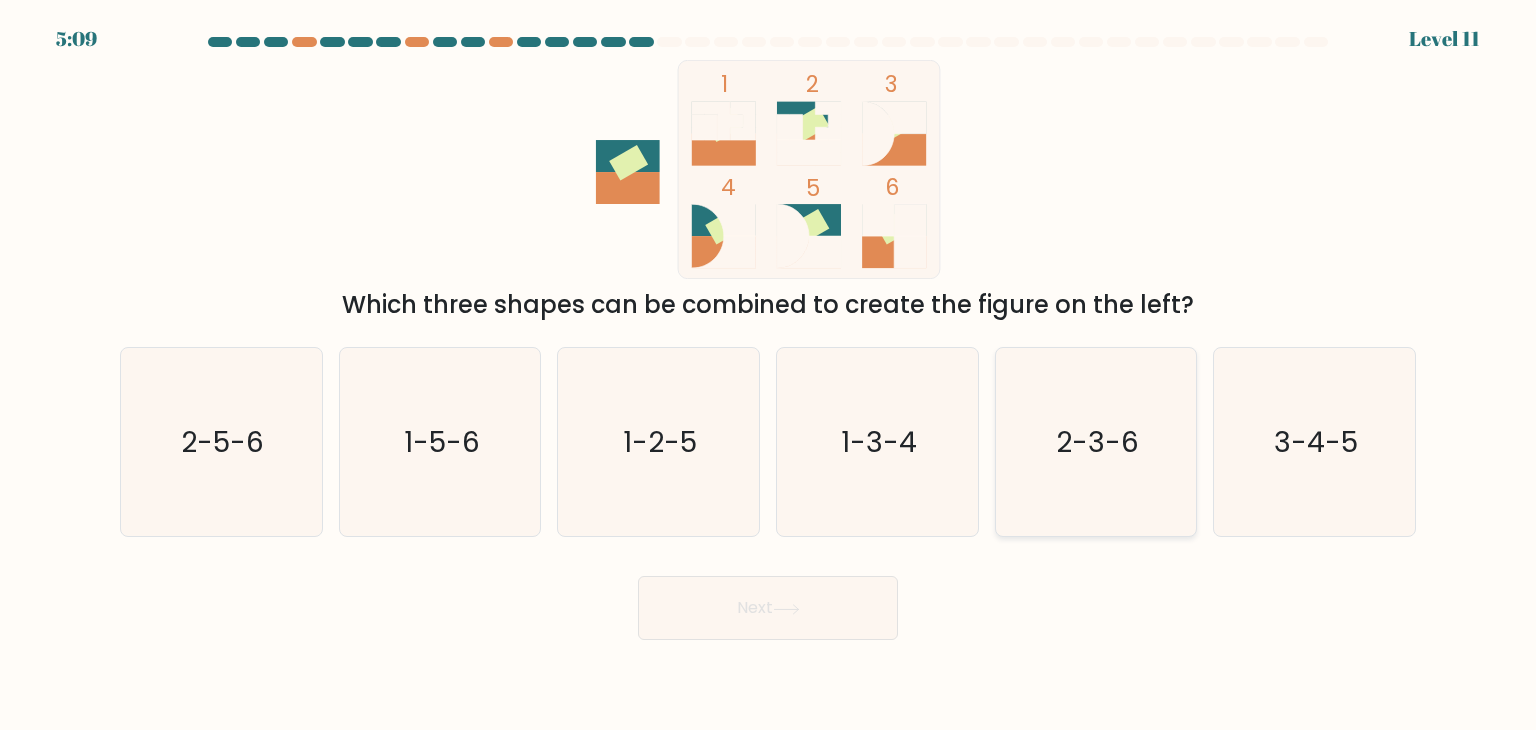 click on "2-3-6" 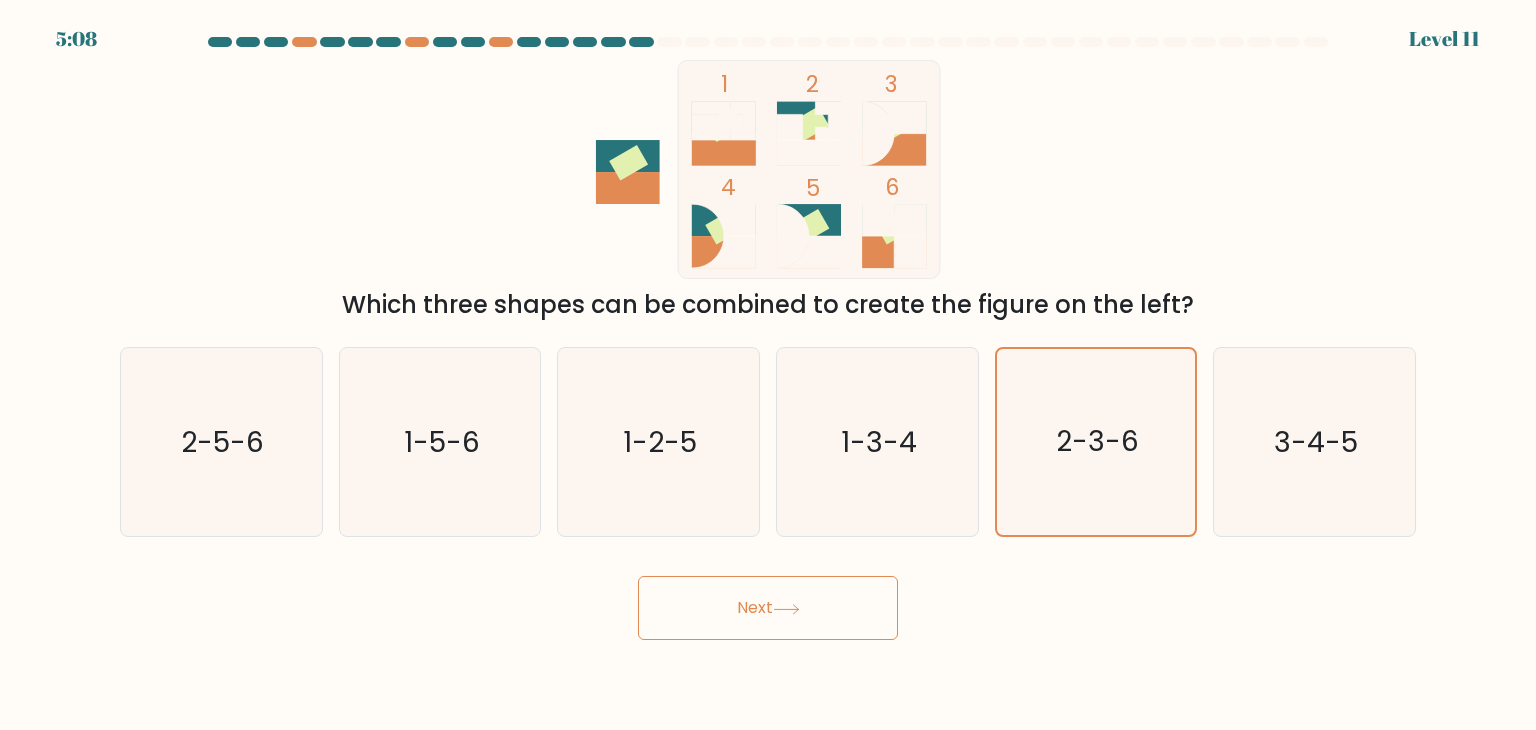 click on "Next" at bounding box center (768, 608) 